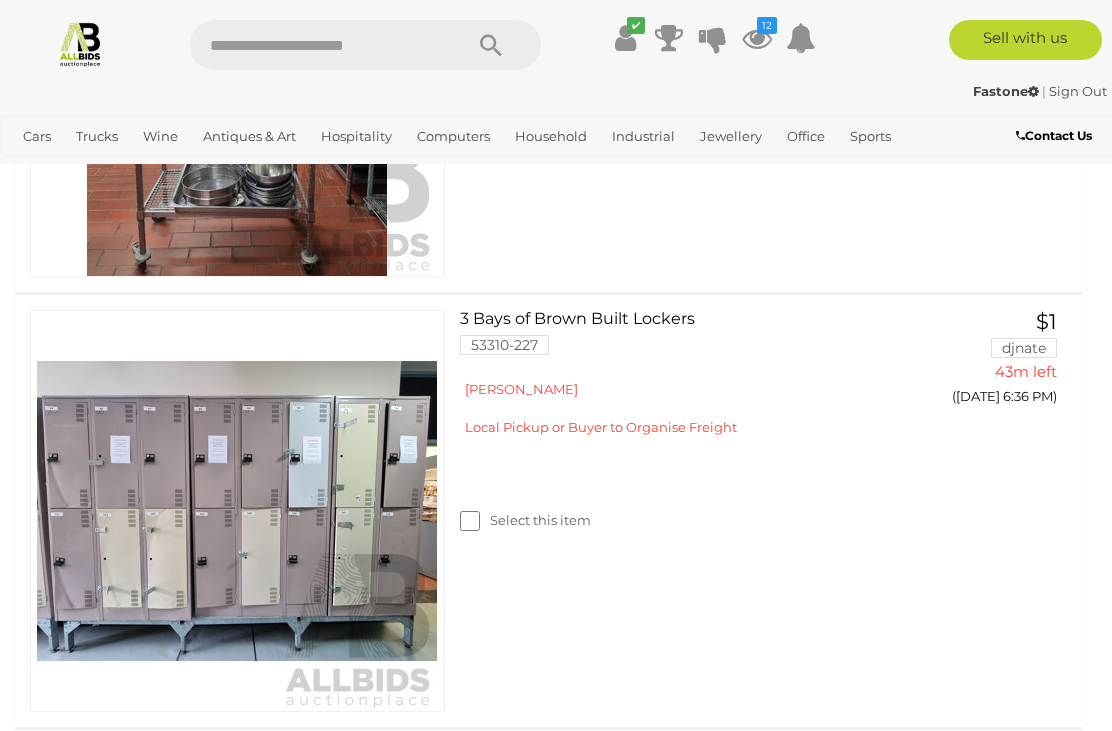 scroll, scrollTop: 1596, scrollLeft: 0, axis: vertical 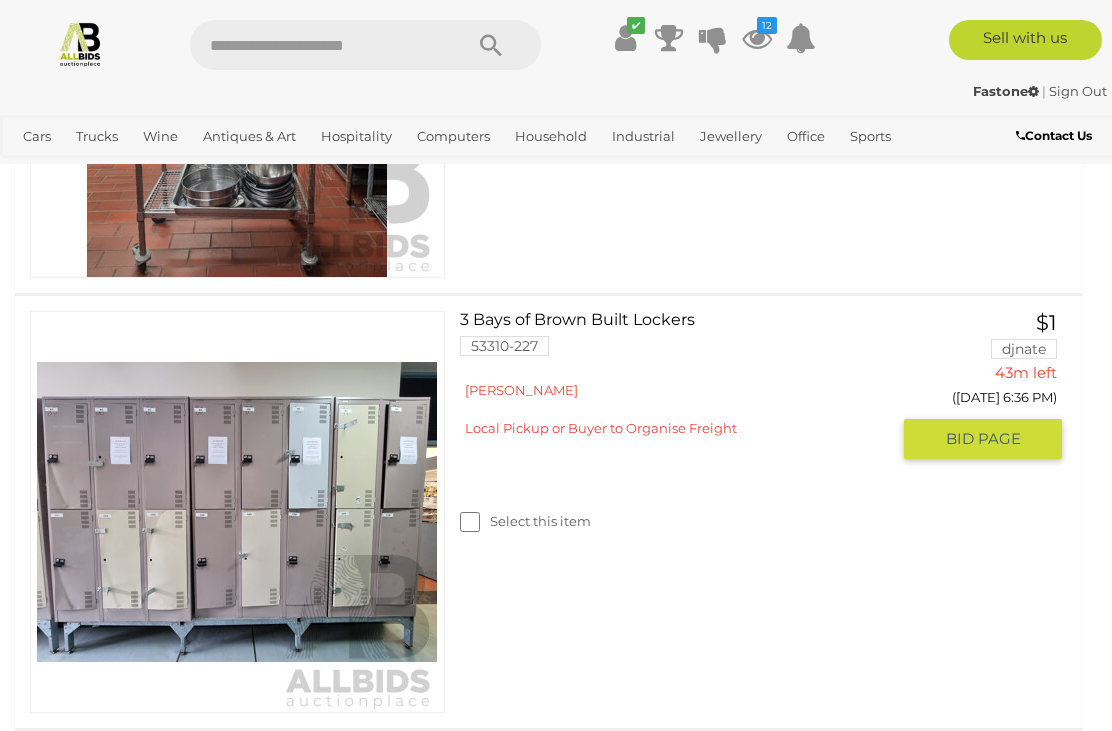 click at bounding box center [237, 512] 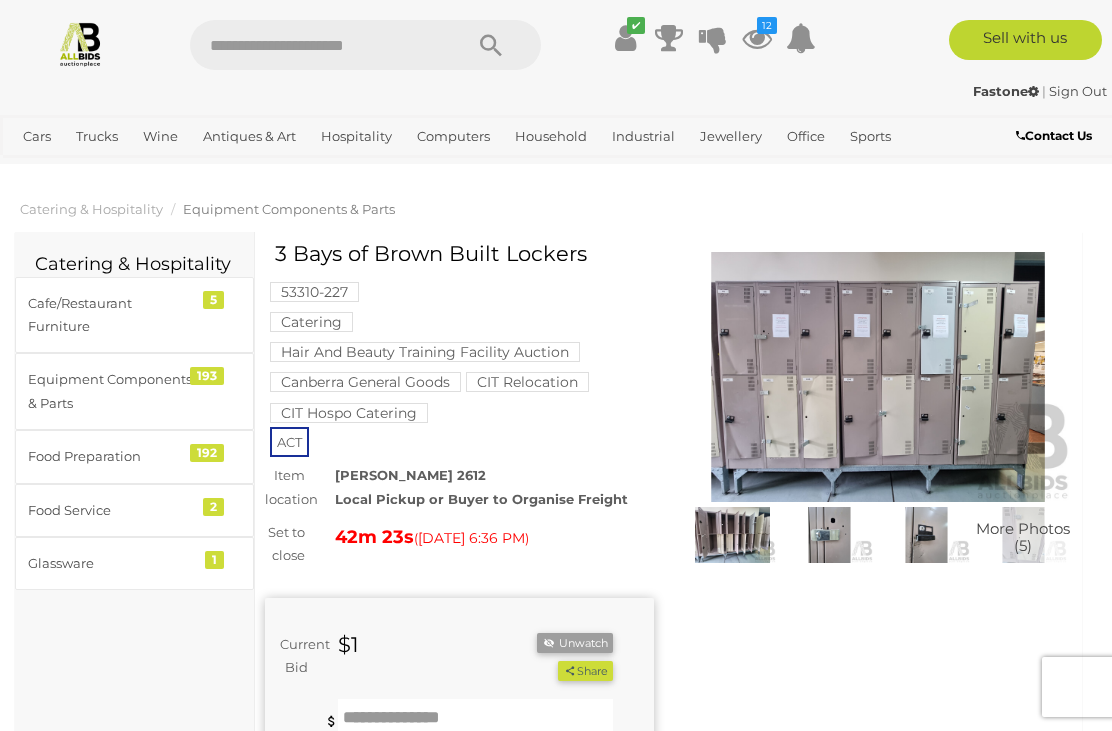scroll, scrollTop: 0, scrollLeft: 0, axis: both 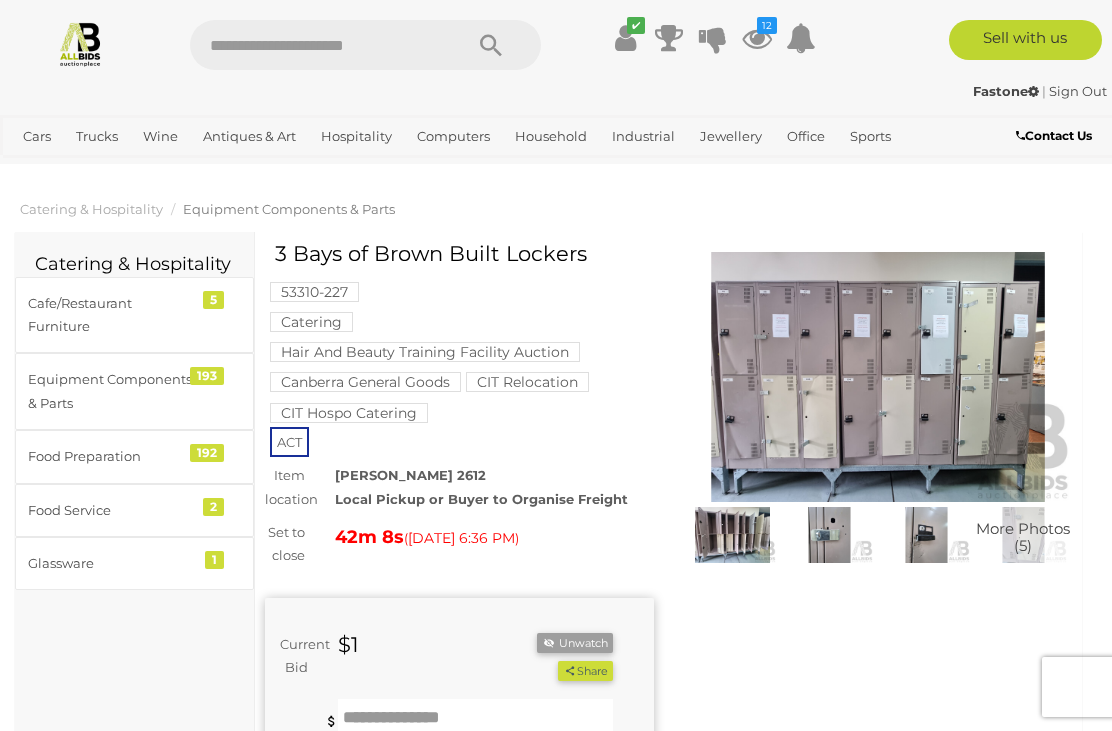 click at bounding box center [732, 535] 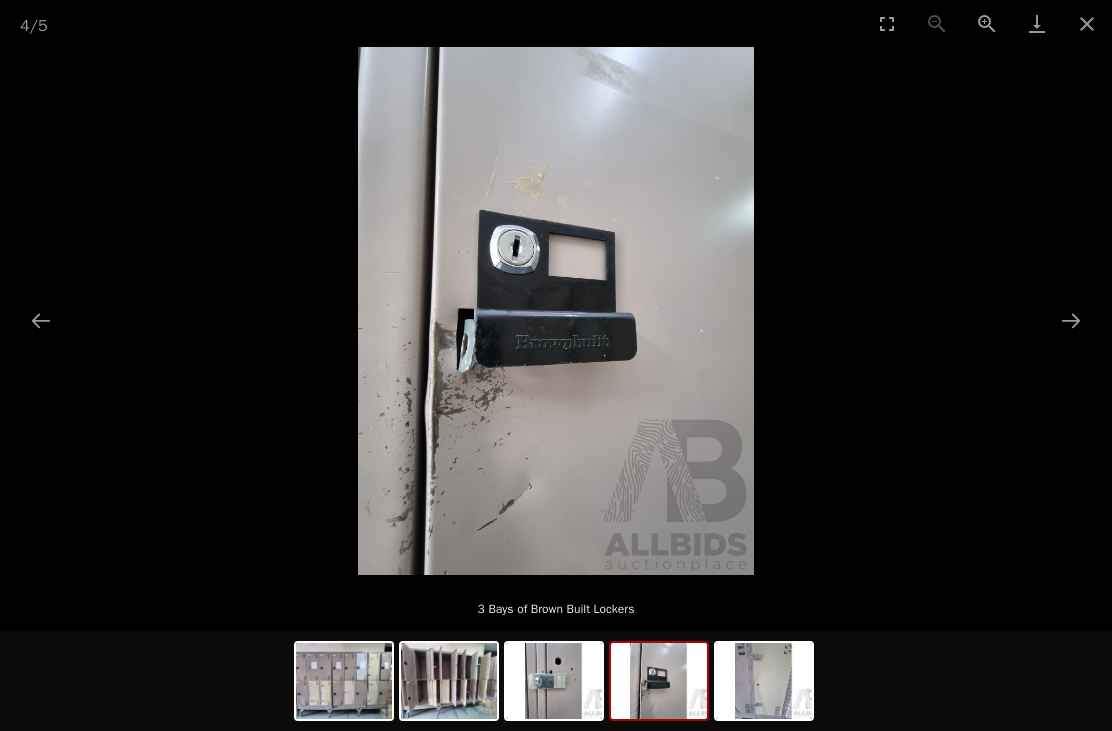 click at bounding box center (1087, 23) 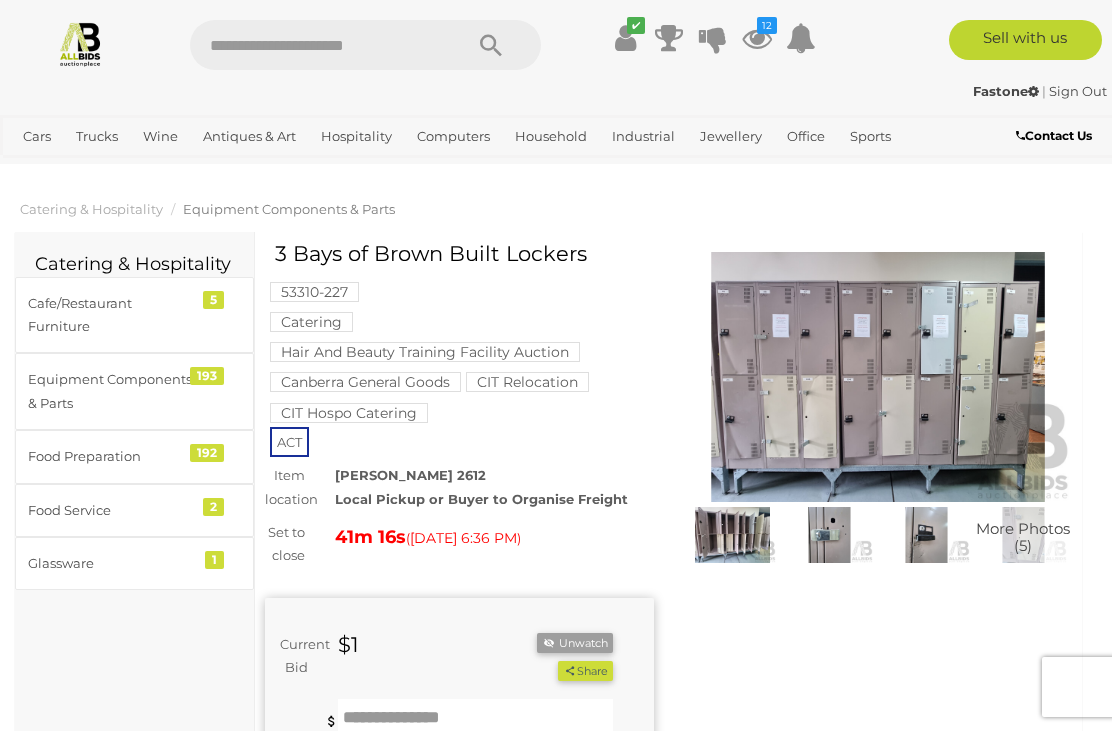 click on "Catering & Hospitality
Equipment Components & Parts" at bounding box center (548, 209) 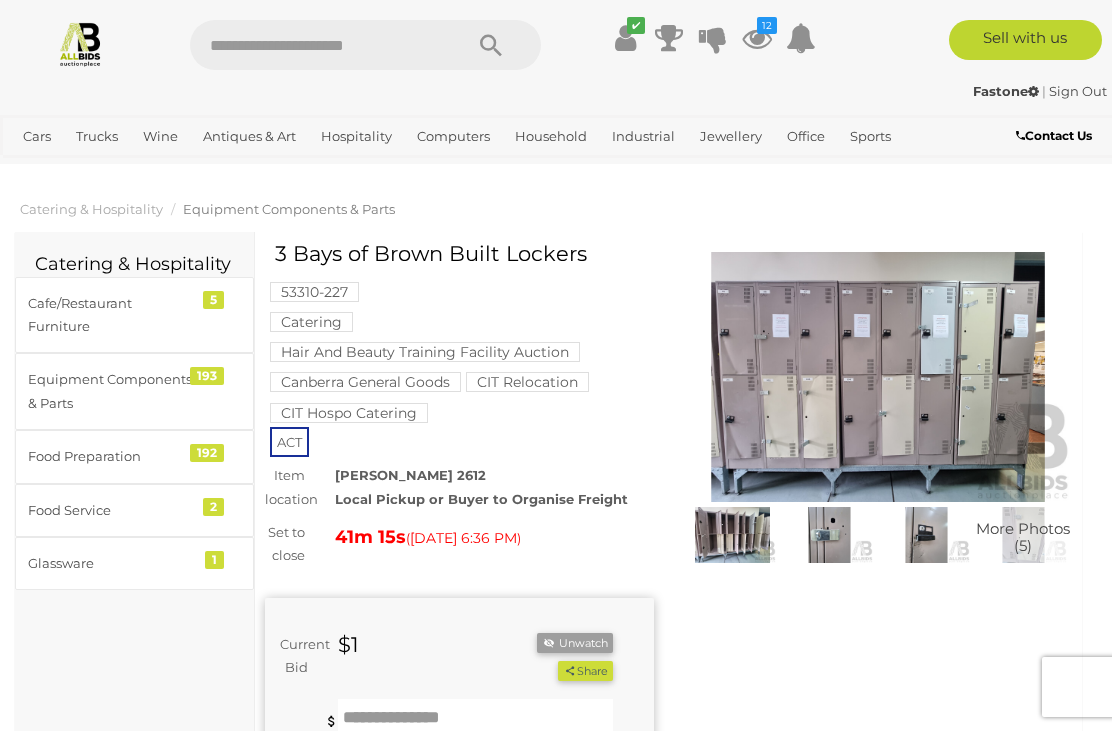 click on "Catering & Hospitality" at bounding box center [91, 209] 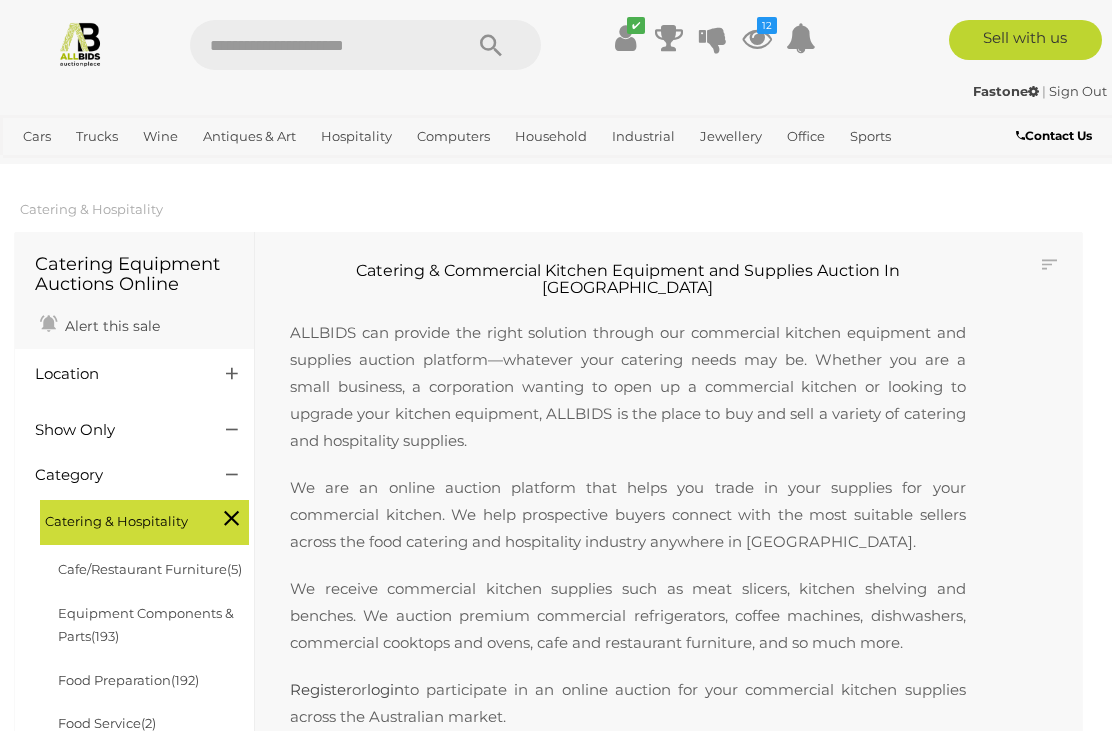 scroll, scrollTop: 0, scrollLeft: 0, axis: both 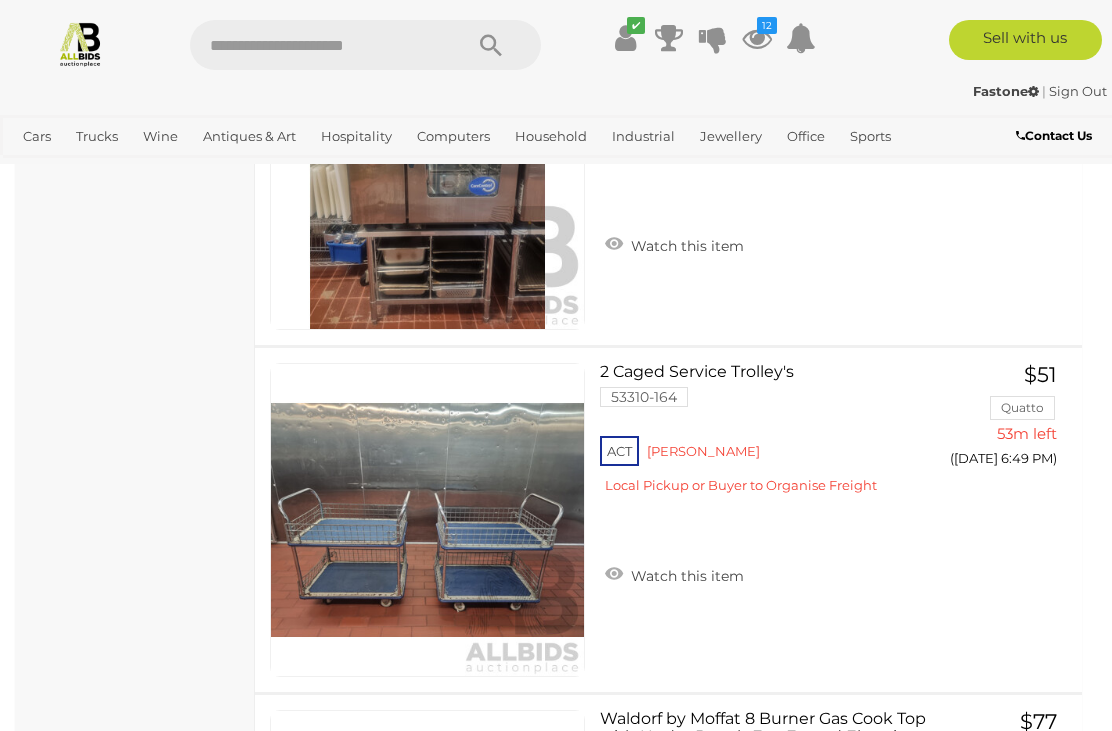 click at bounding box center (80, 43) 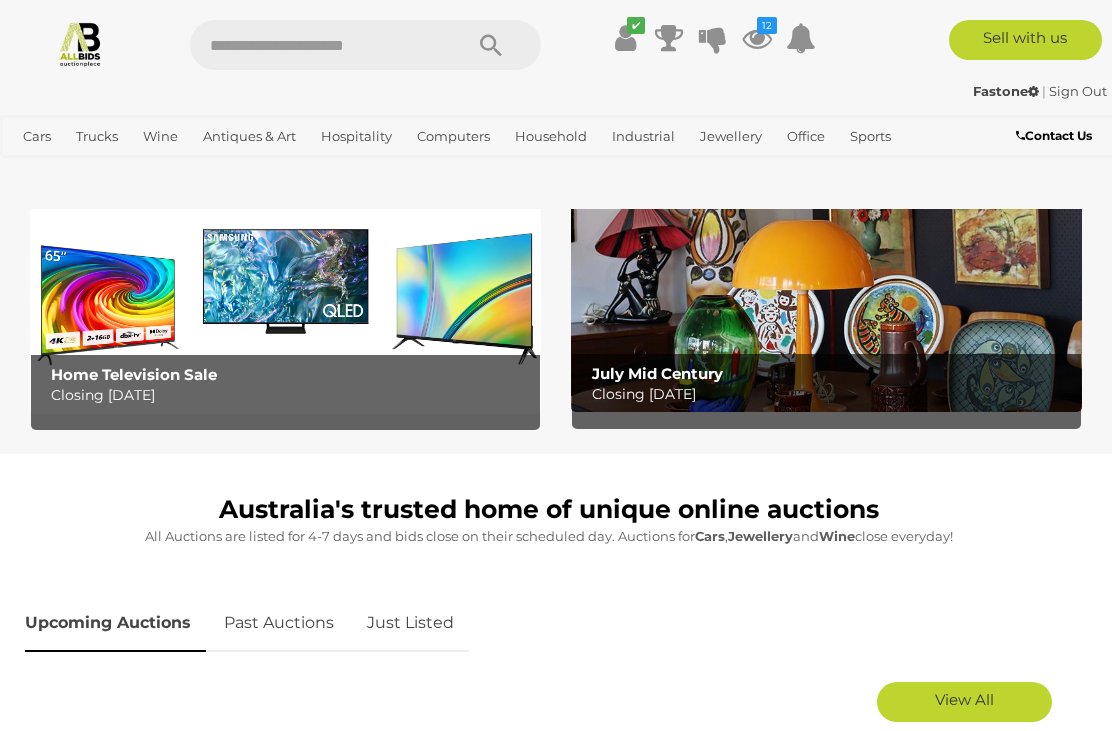 scroll, scrollTop: 529, scrollLeft: 0, axis: vertical 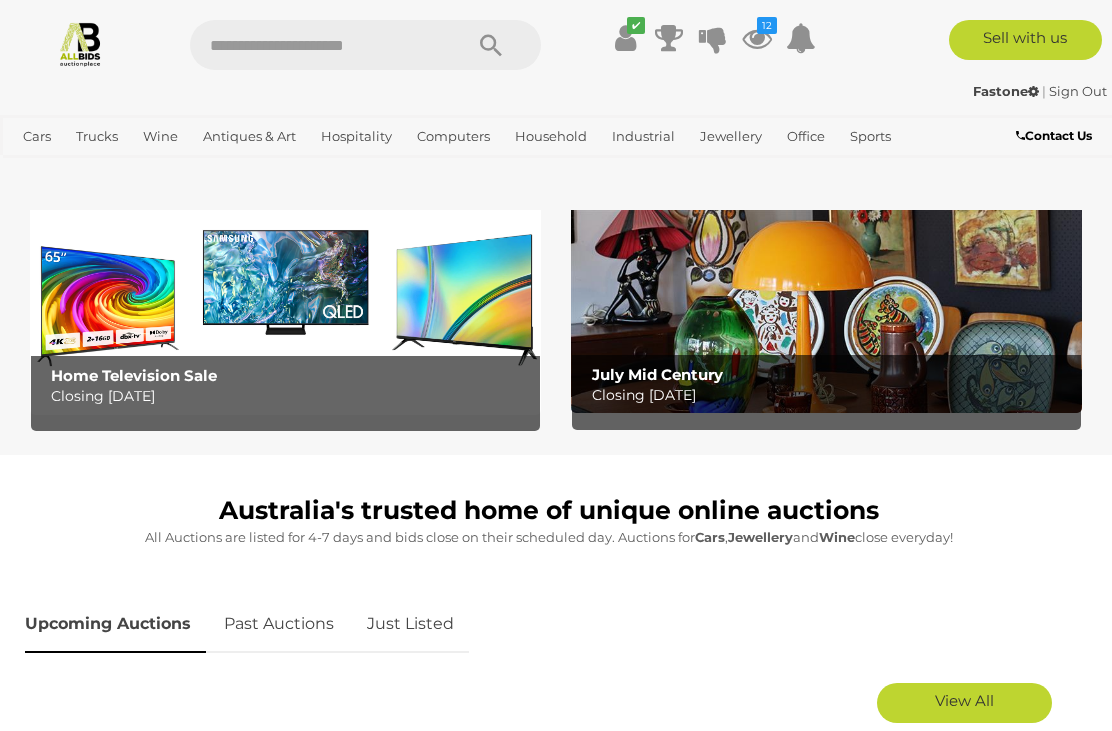 click on "Closing Monday 14th July" at bounding box center (290, 396) 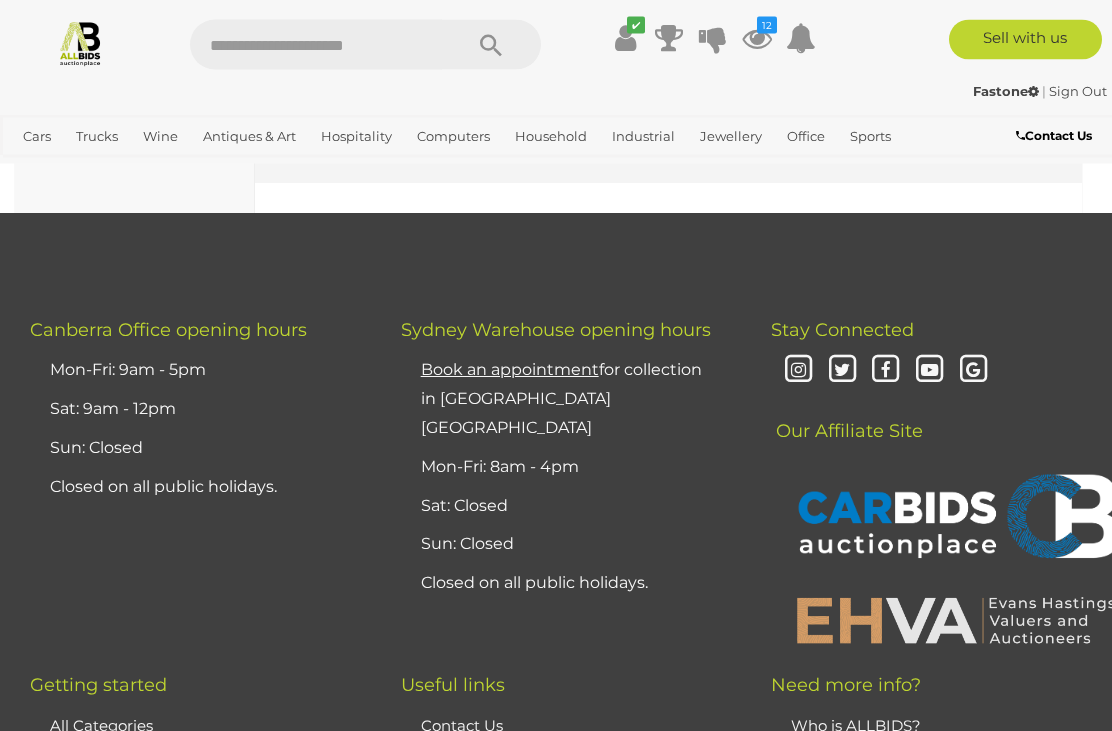 scroll, scrollTop: 8894, scrollLeft: 0, axis: vertical 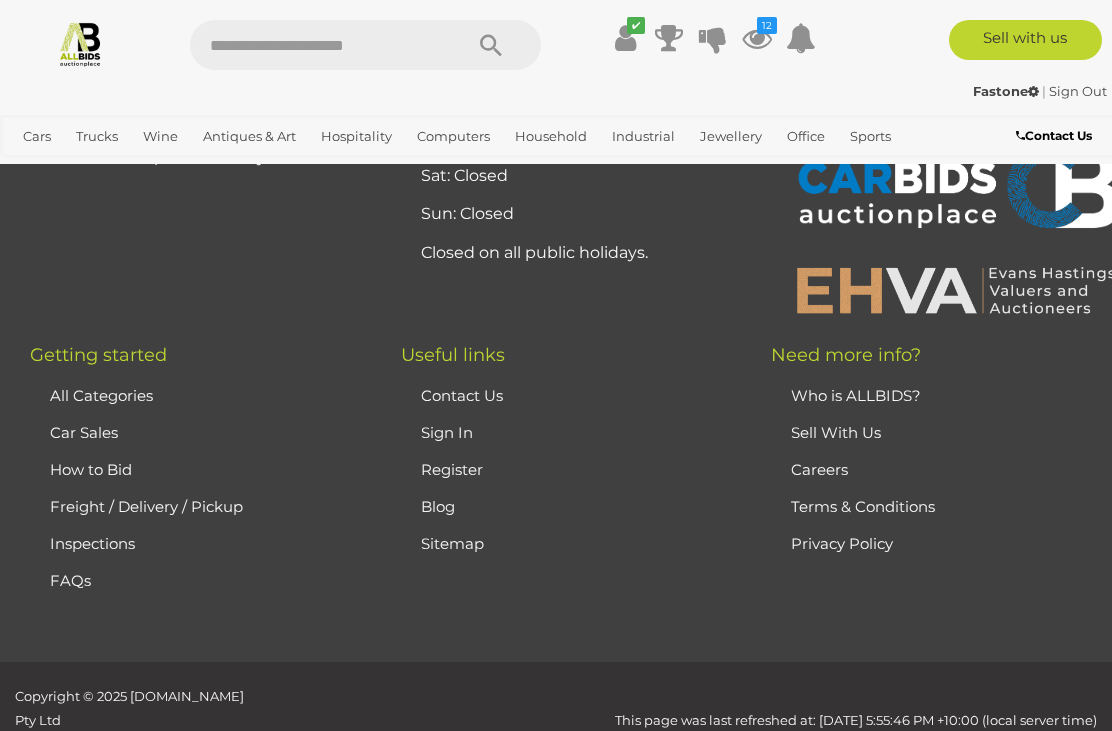 click on "✔ Track & Trace 12" at bounding box center [556, 37] 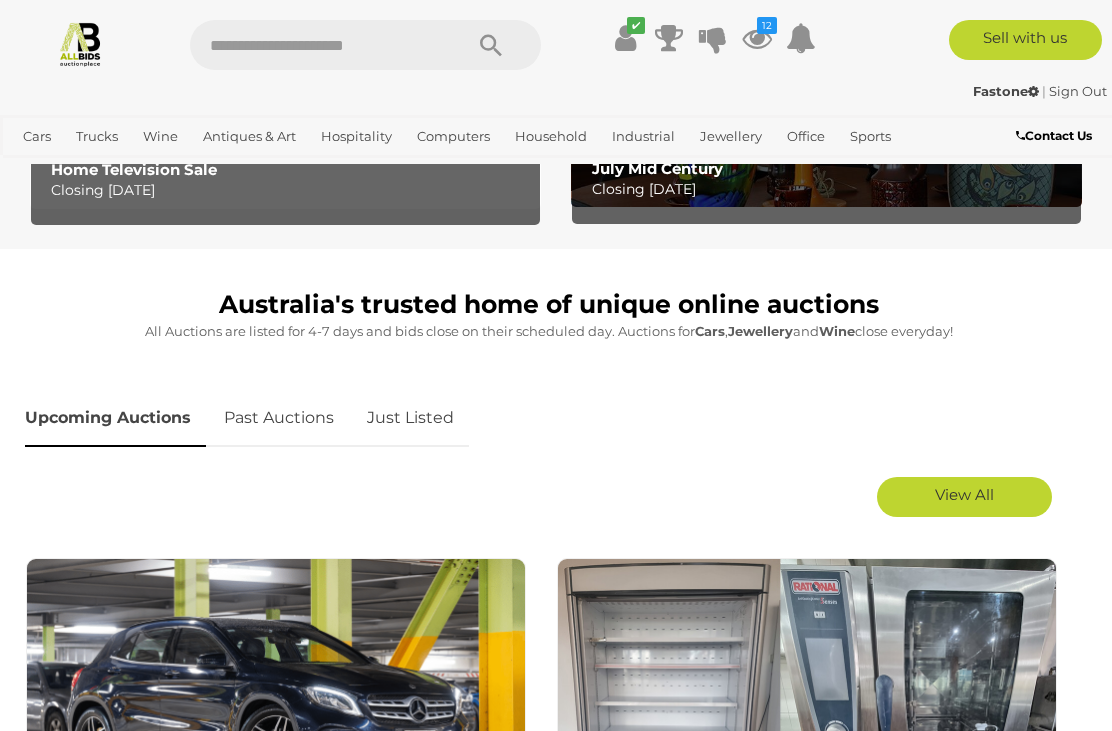 scroll, scrollTop: 734, scrollLeft: 0, axis: vertical 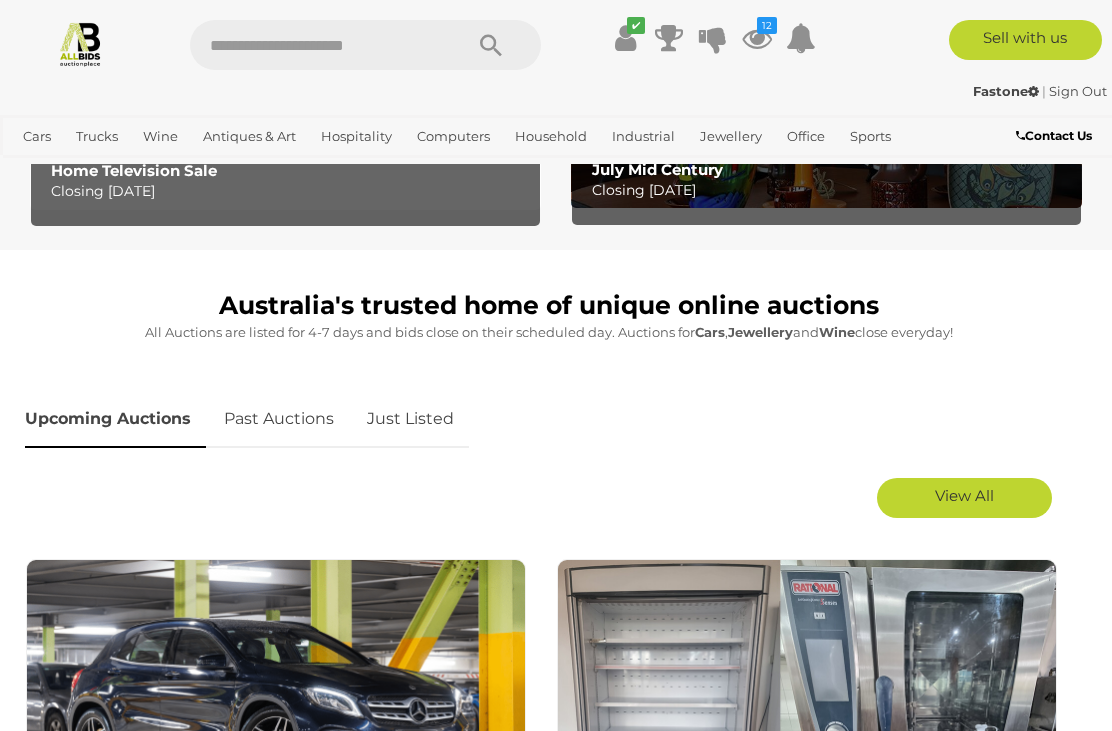 click on "Just Listed" at bounding box center [410, 419] 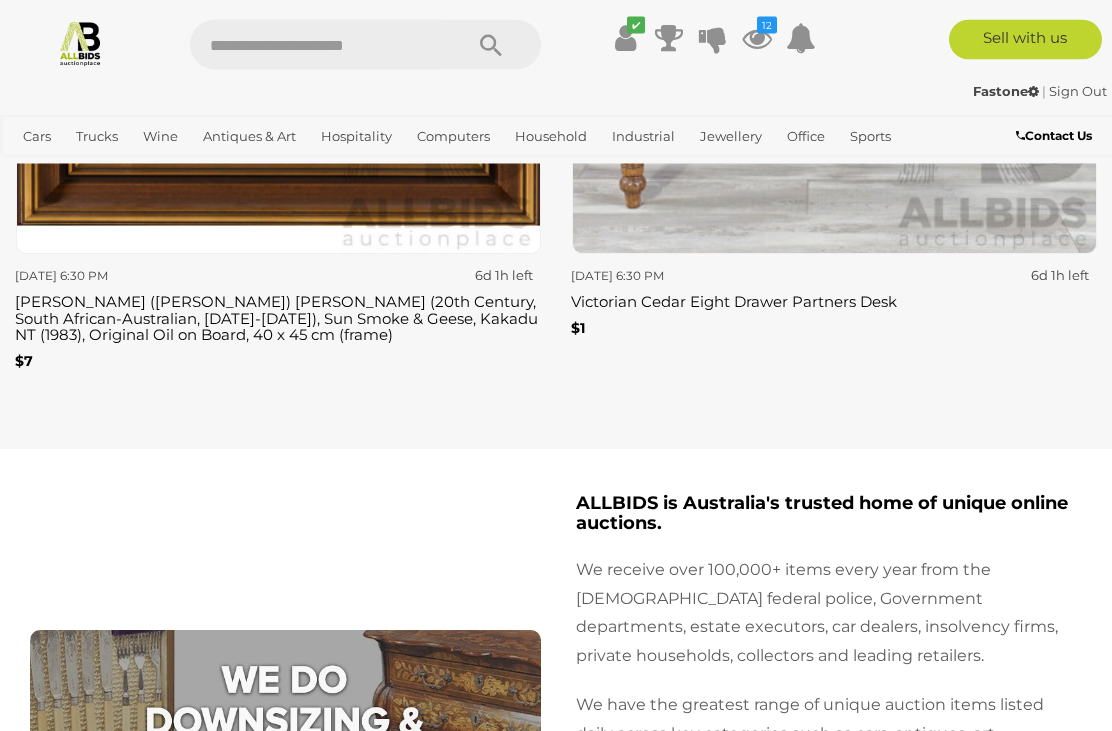 scroll, scrollTop: 8003, scrollLeft: 0, axis: vertical 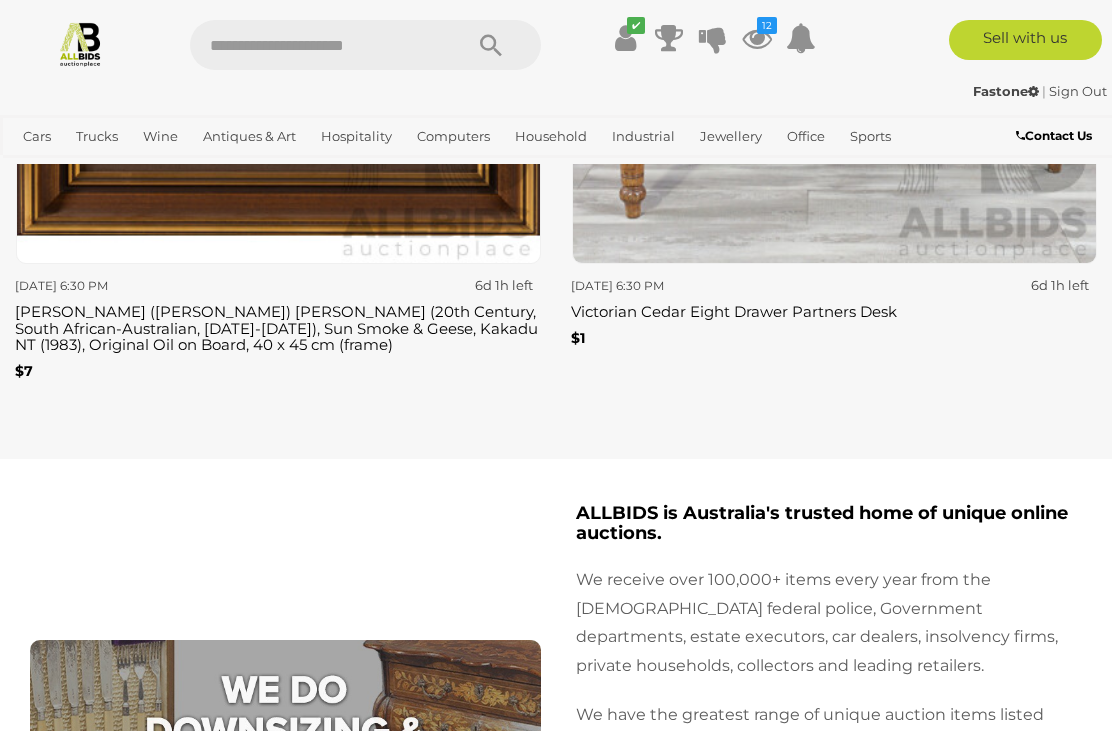 click at bounding box center [80, 43] 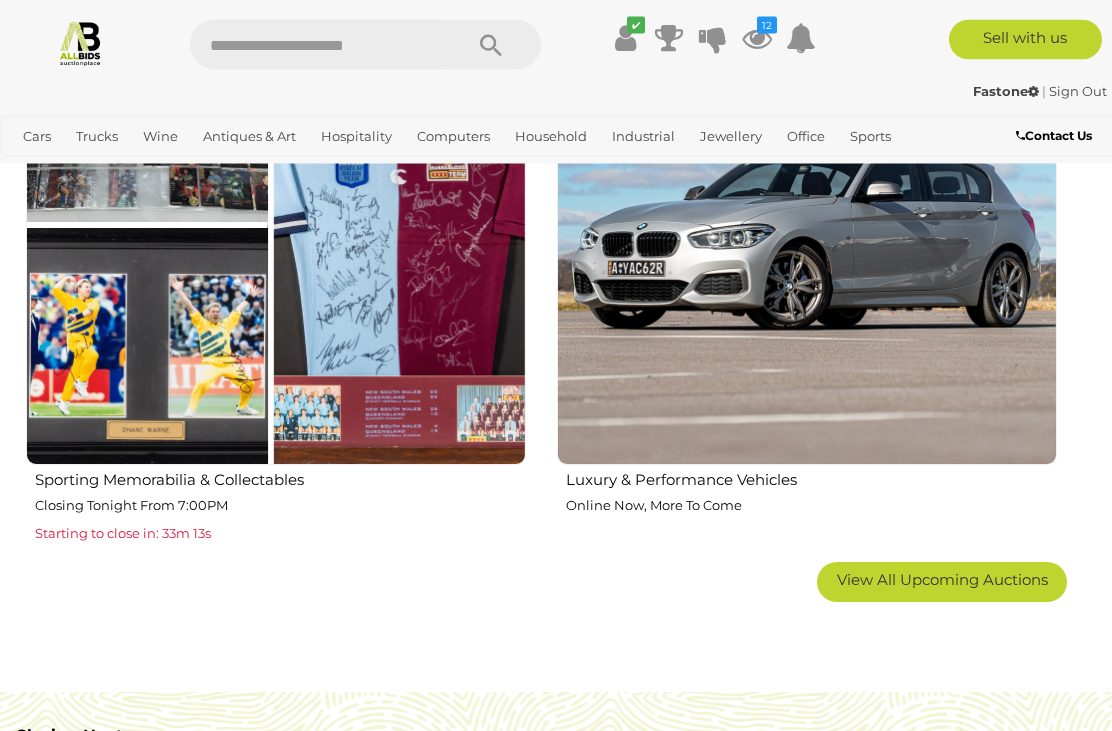 scroll, scrollTop: 3122, scrollLeft: 0, axis: vertical 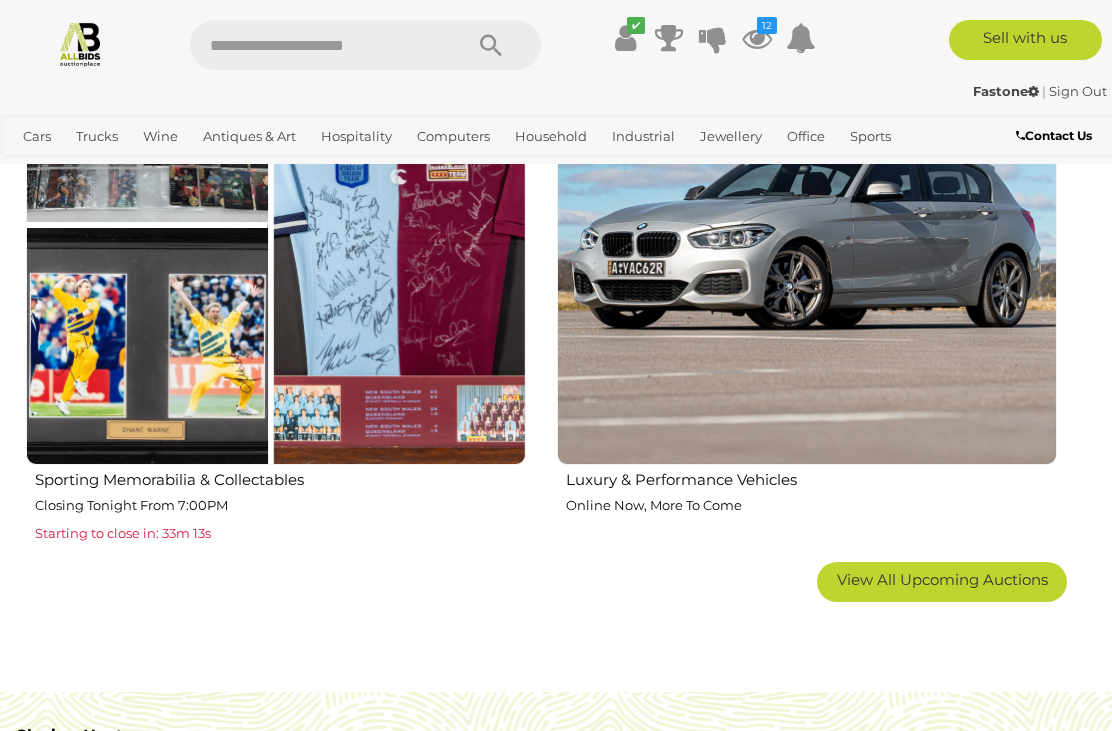 click at bounding box center (276, 215) 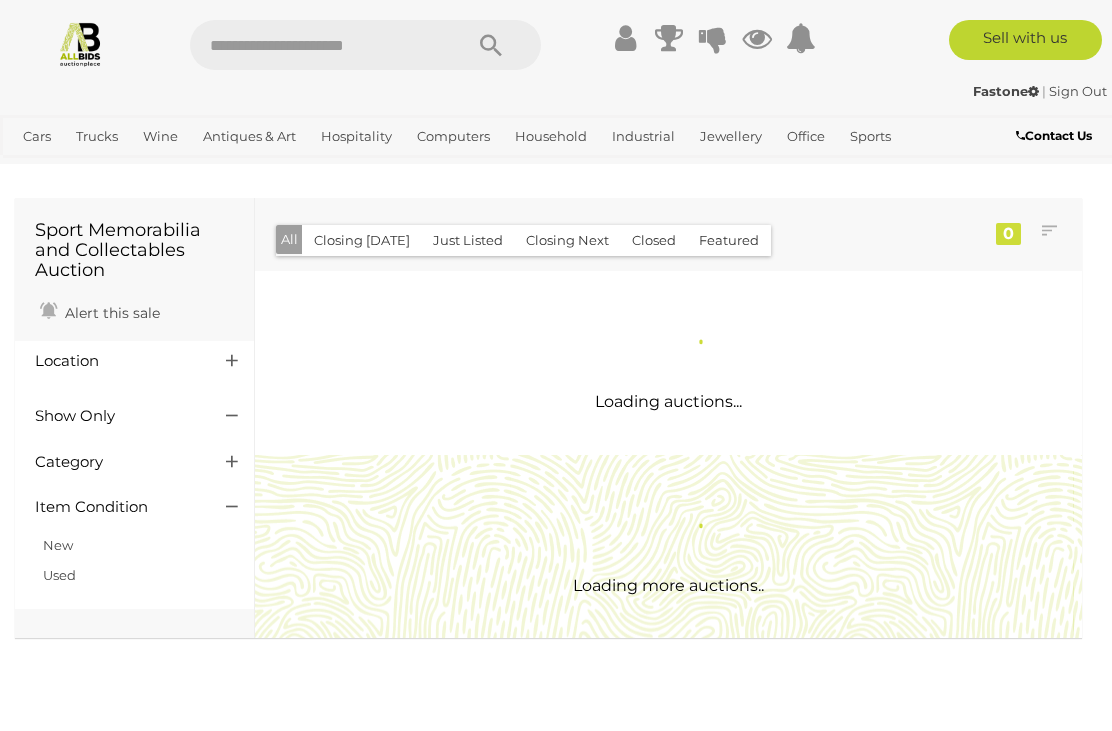 scroll, scrollTop: 0, scrollLeft: 0, axis: both 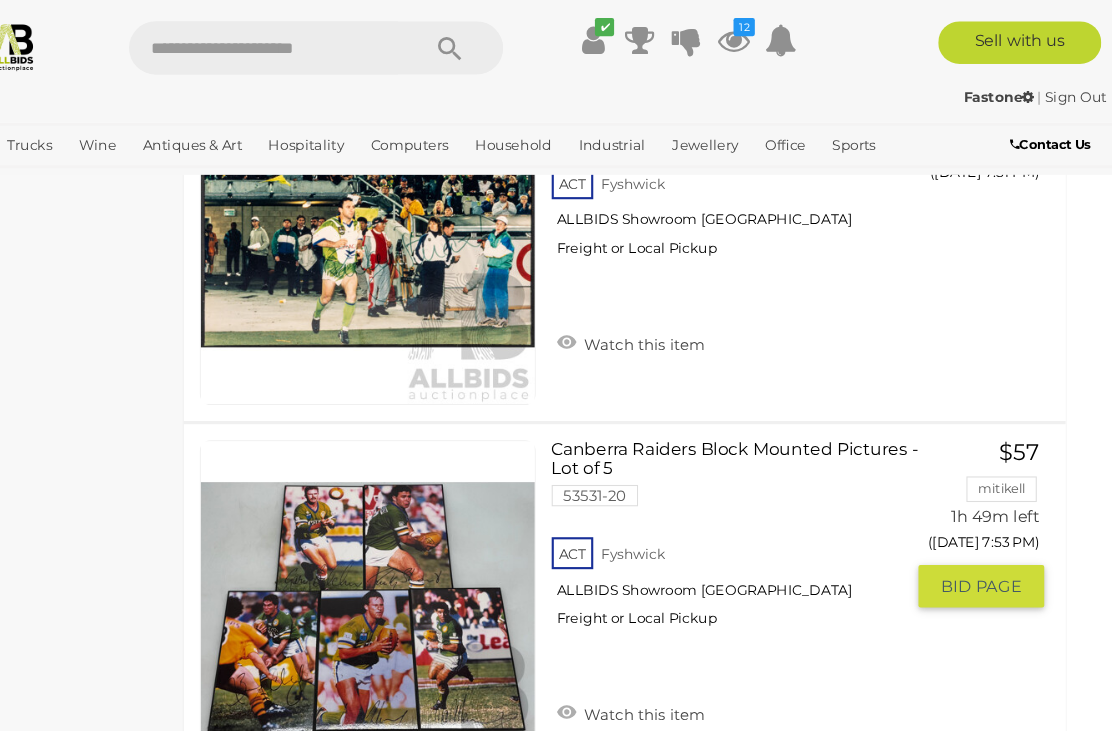 click on "Canberra Raiders Block Mounted Pictures - Lot of 5
53531-20
ACT
Fyshwick" at bounding box center (758, 508) 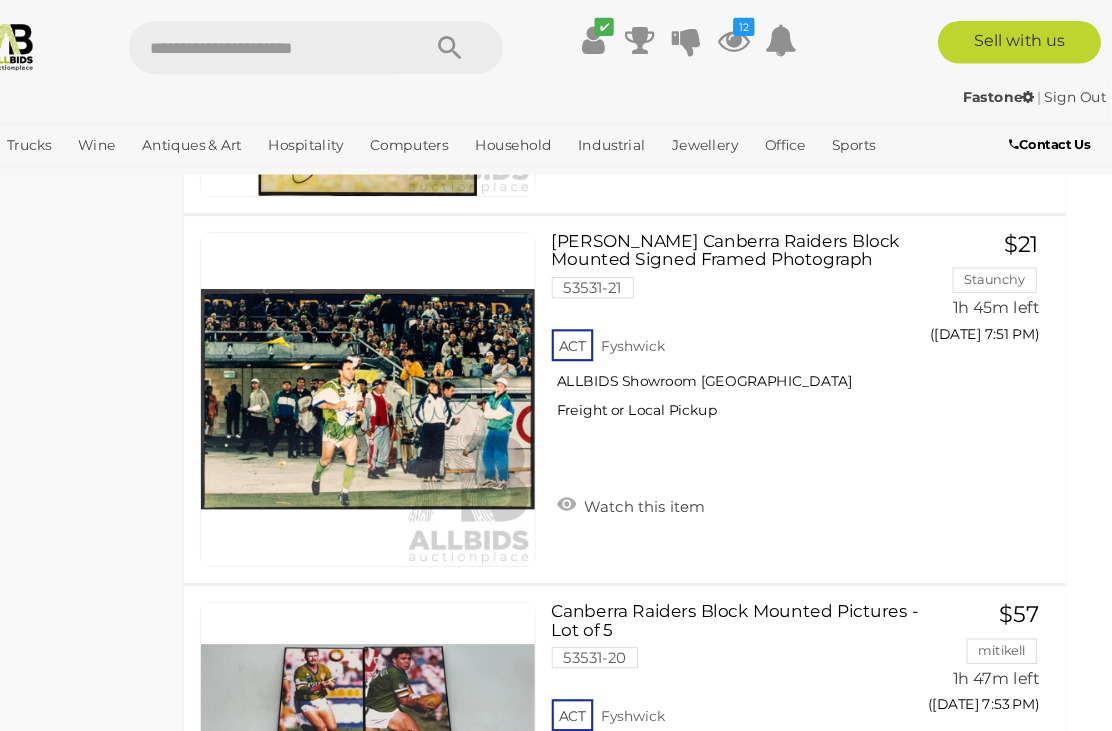 scroll, scrollTop: 7404, scrollLeft: 14, axis: both 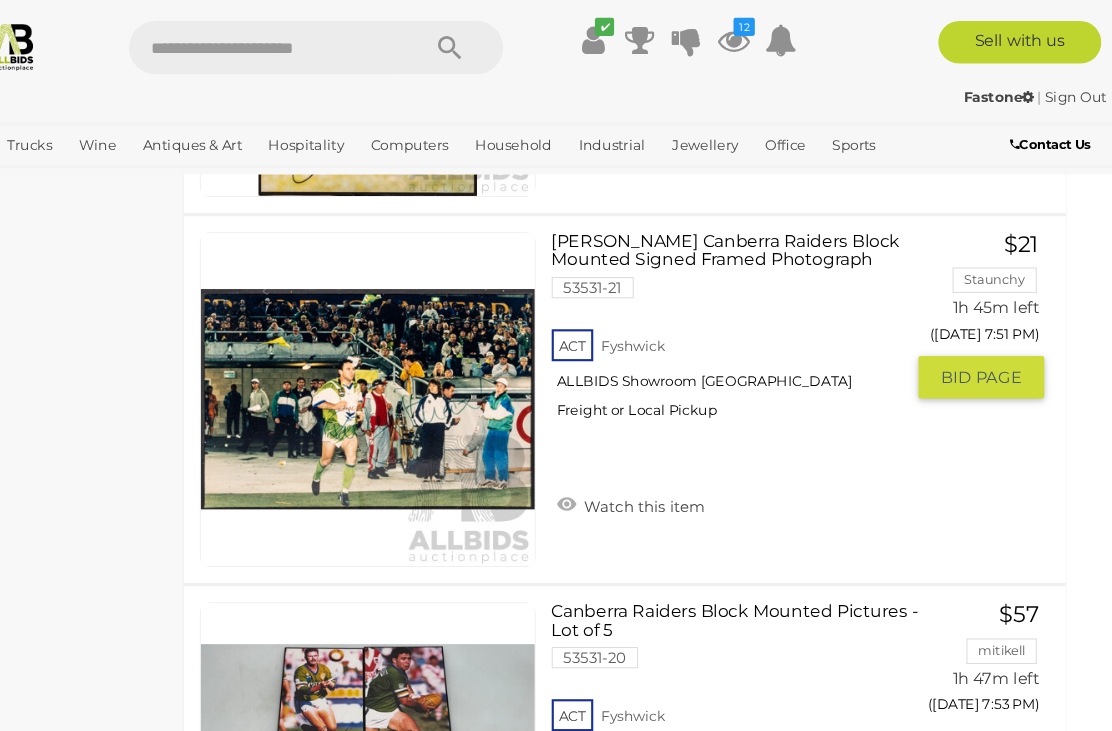 click on "Ricky Stuart Canberra Raiders Block Mounted Signed Framed Photograph
53531-21
ACT
Fyshwick" at bounding box center (758, 313) 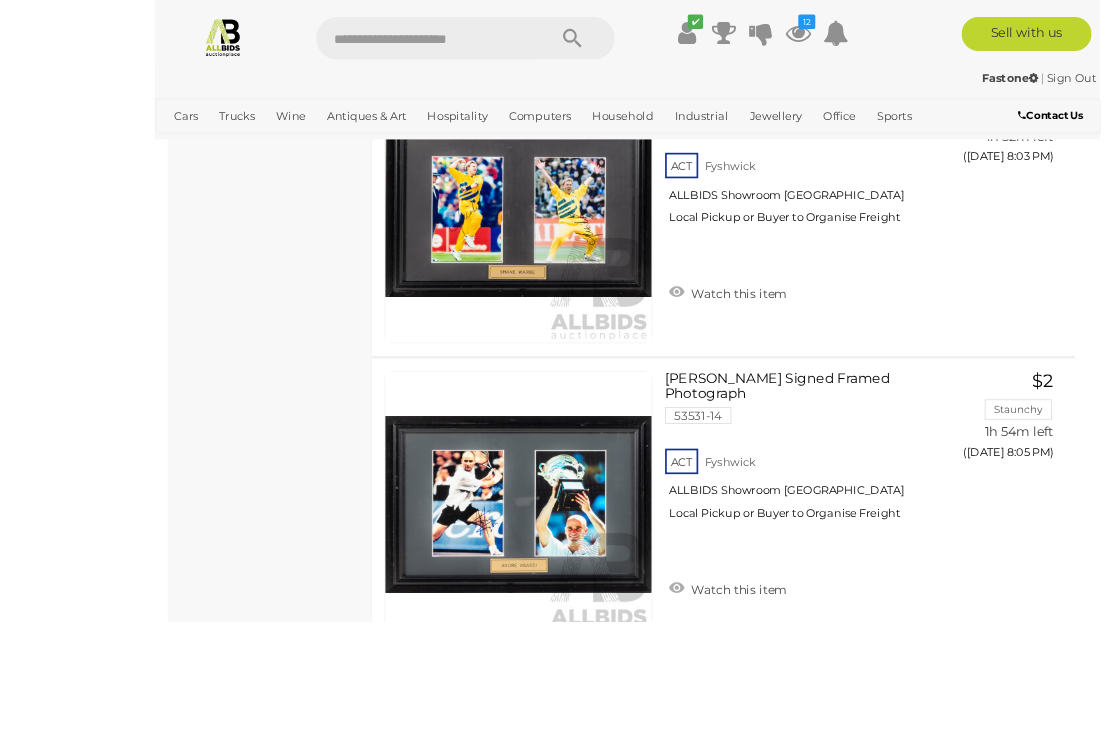 scroll, scrollTop: 9731, scrollLeft: 0, axis: vertical 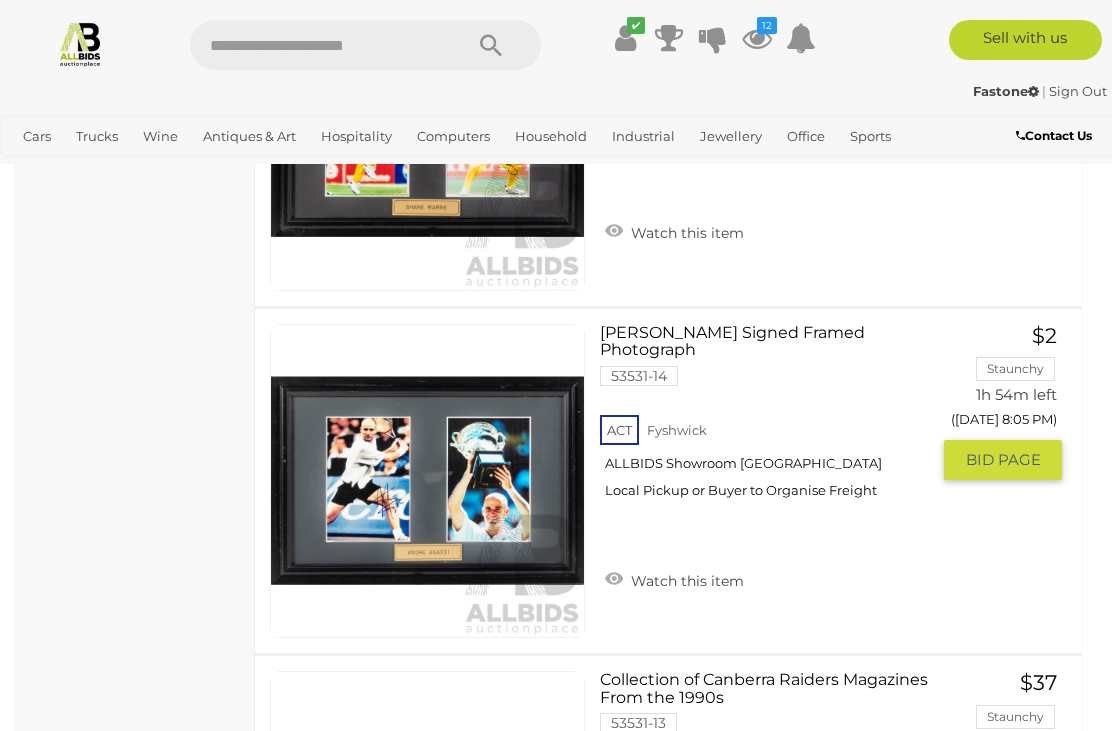 click at bounding box center [427, 481] 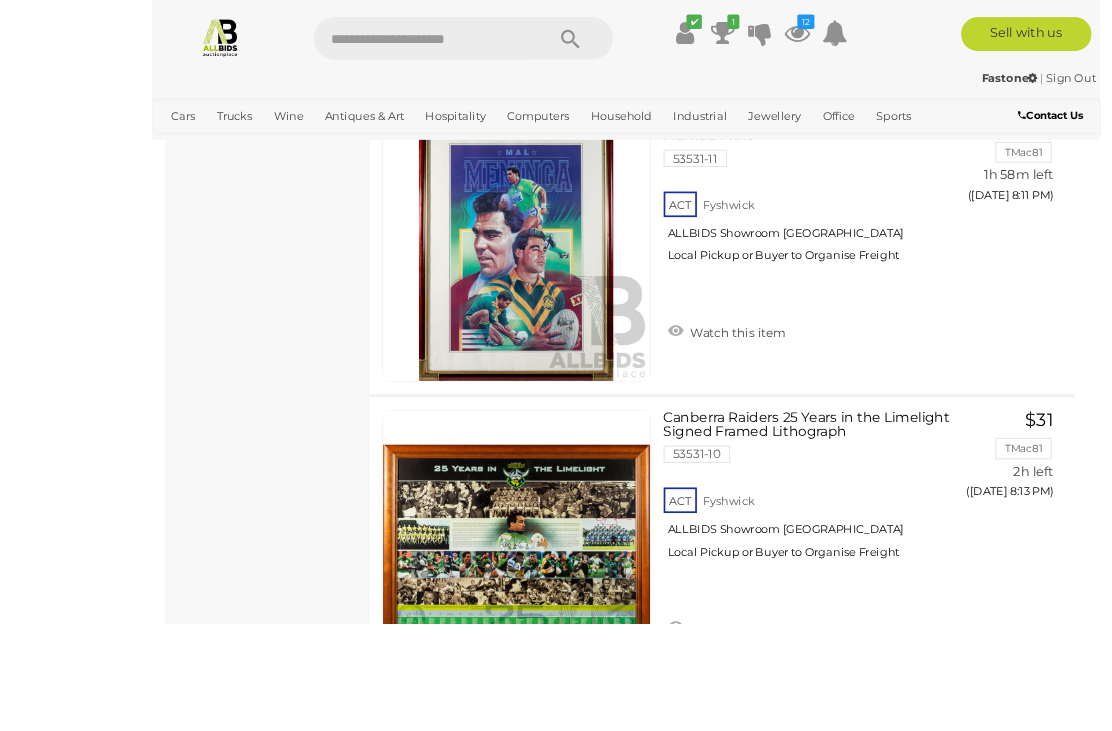 scroll, scrollTop: 11143, scrollLeft: 12, axis: both 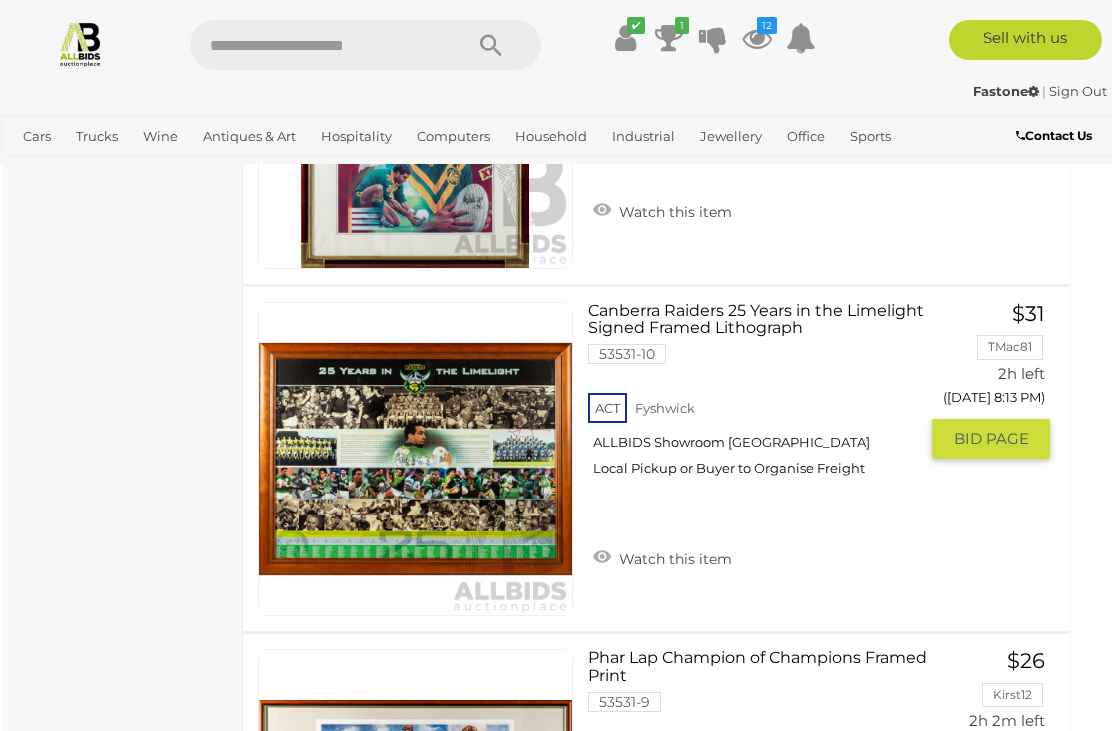 click at bounding box center [415, 459] 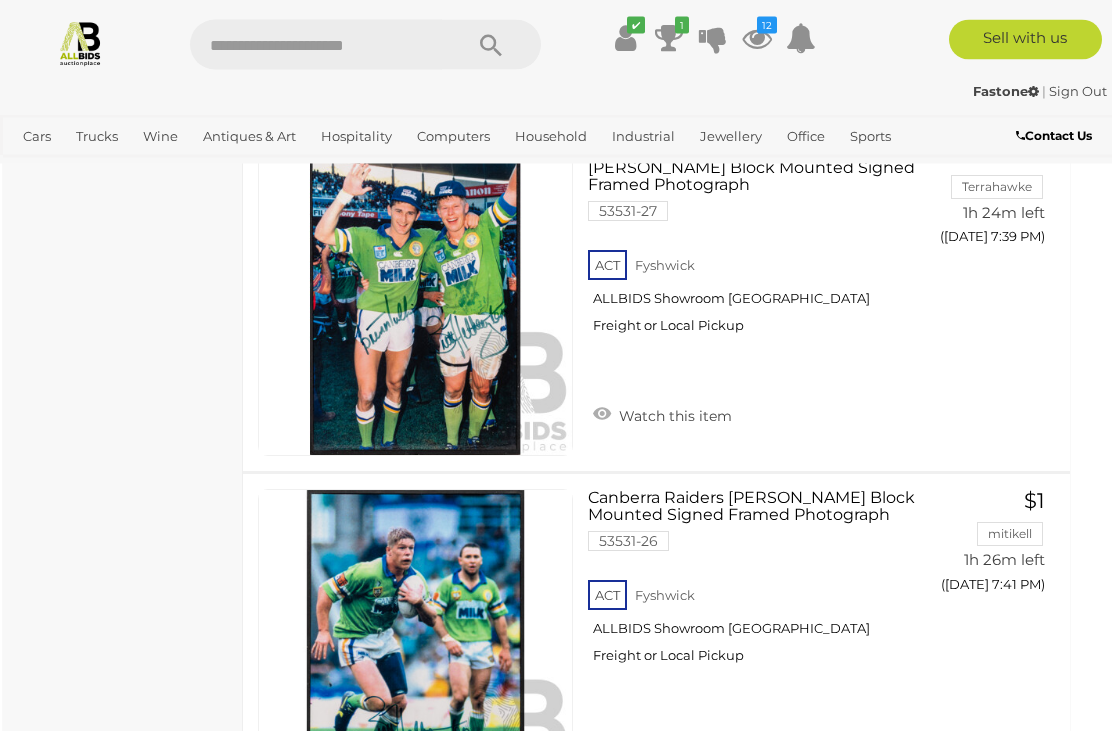 scroll, scrollTop: 5395, scrollLeft: 12, axis: both 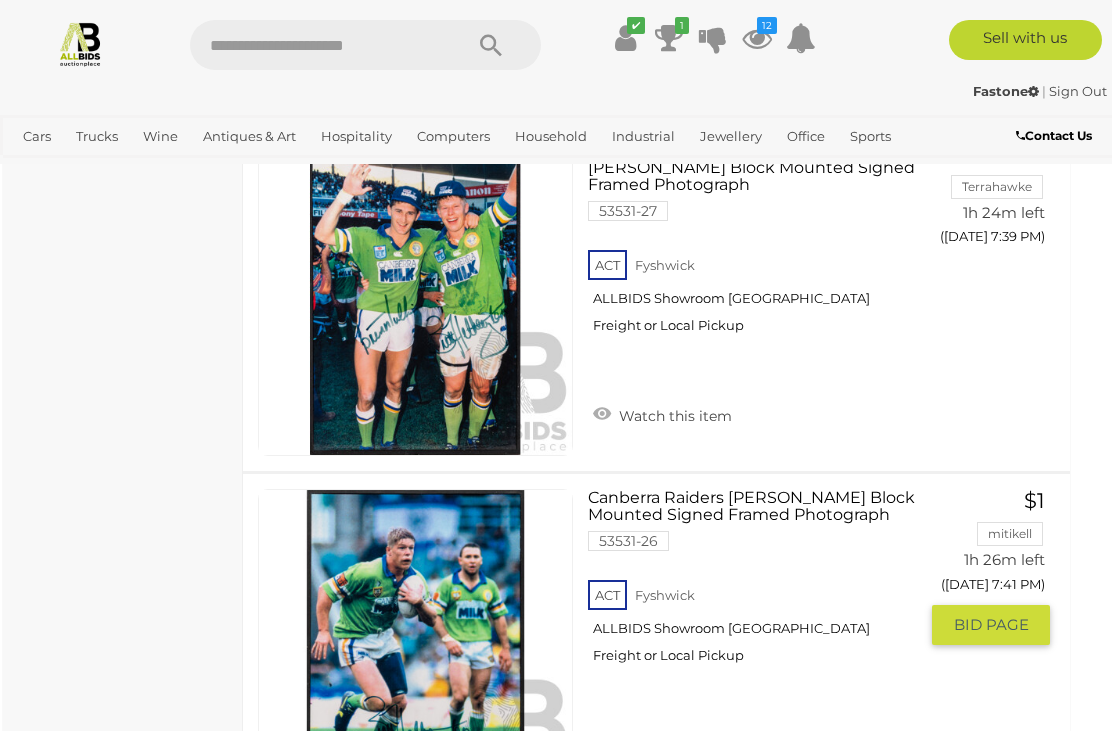 click on "Canberra Raiders Brett Hetherington  Block Mounted Signed Framed Photograph
53531-26
ACT" at bounding box center [760, 584] 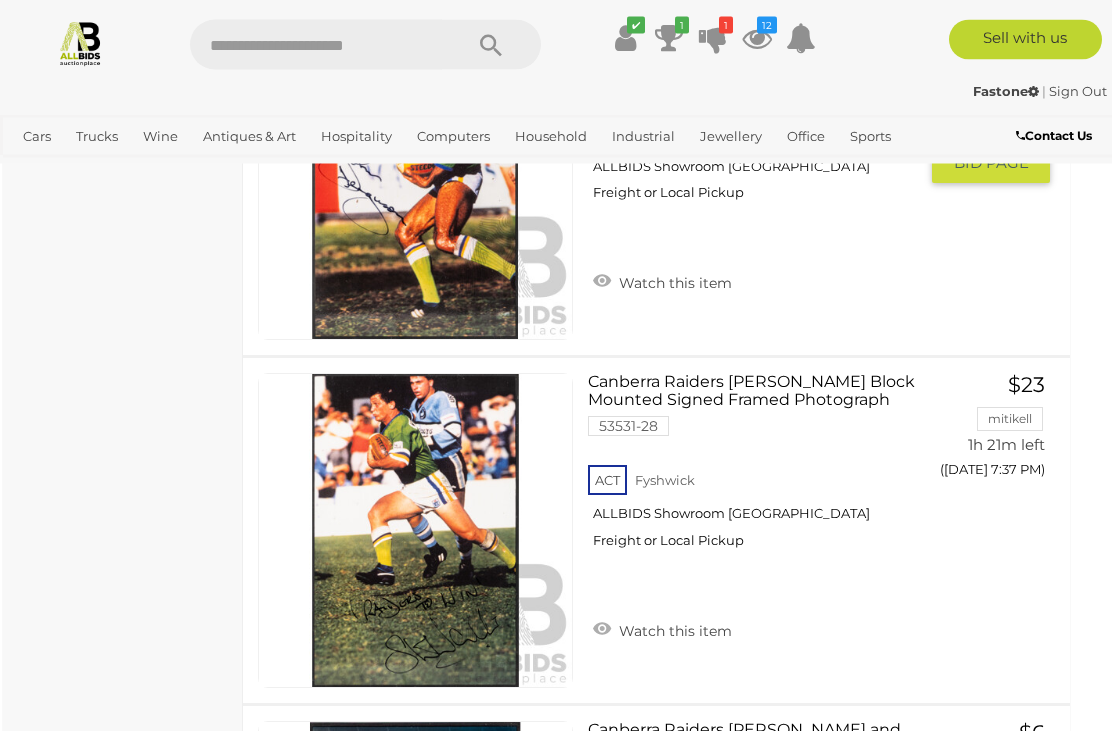 scroll, scrollTop: 4815, scrollLeft: 12, axis: both 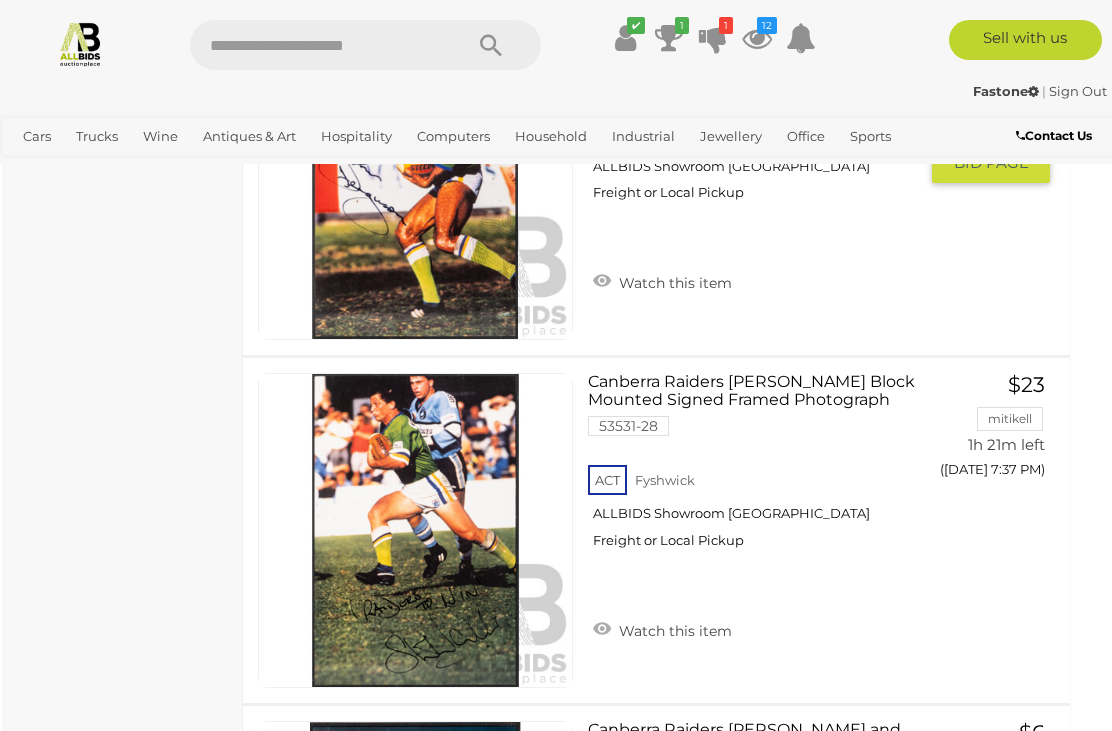 click on "Watch this item" at bounding box center (662, 281) 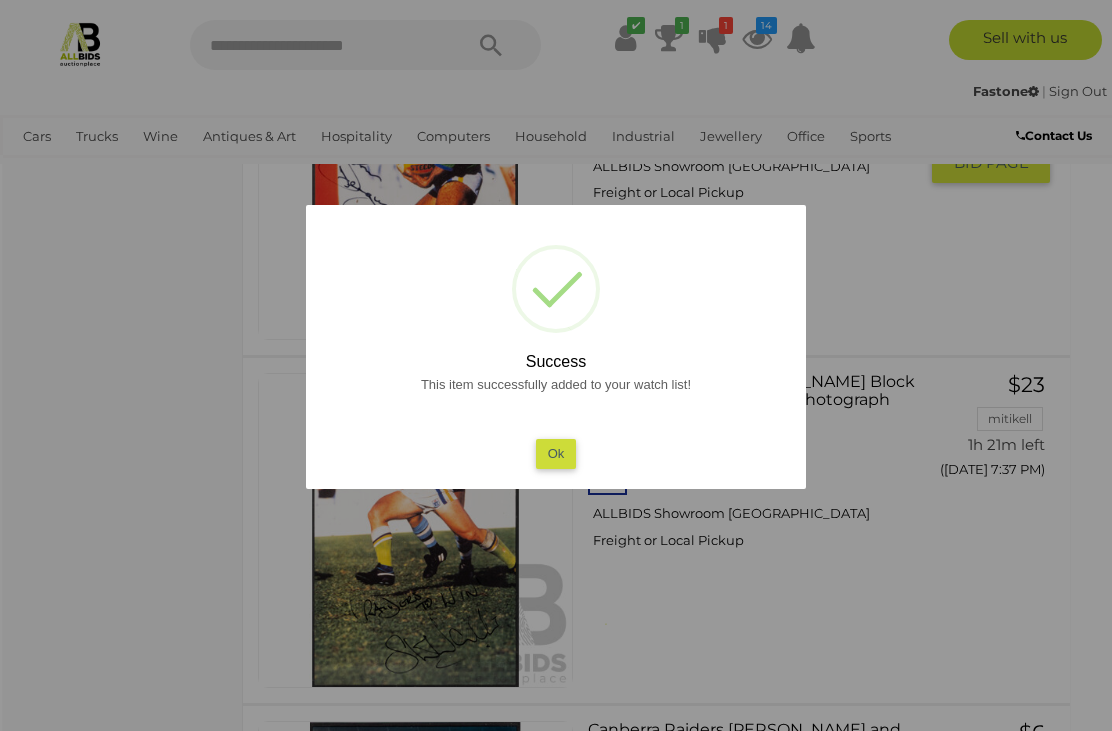 click on "Ok" at bounding box center [556, 453] 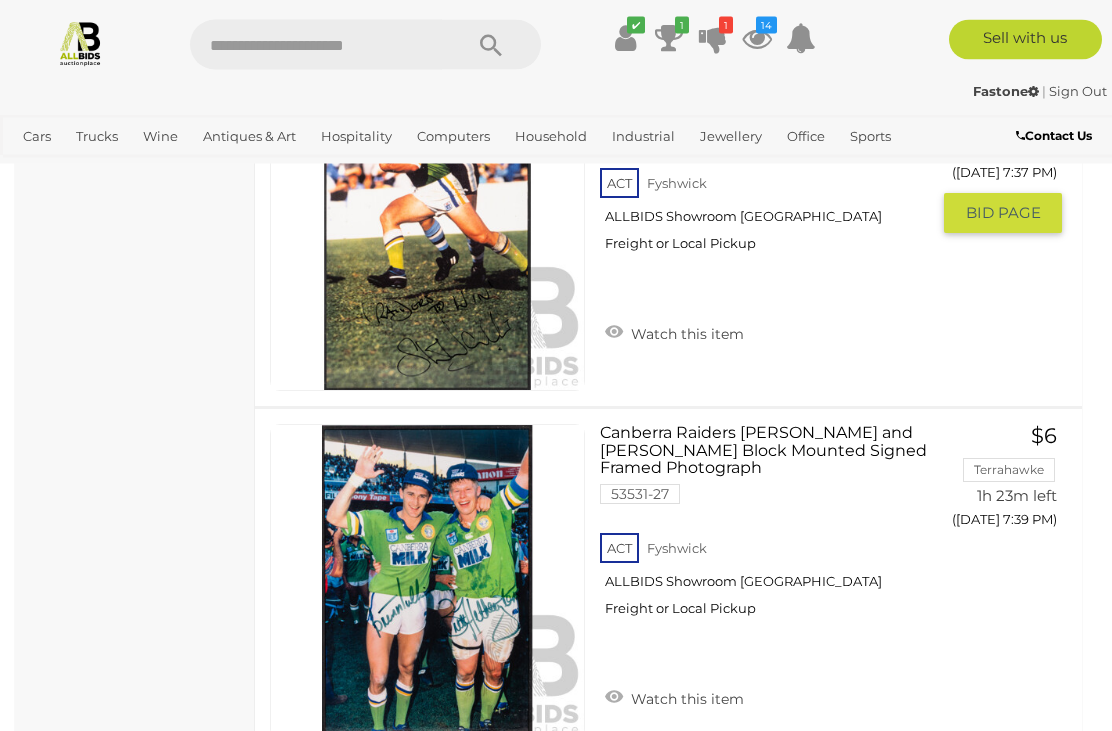 scroll, scrollTop: 5112, scrollLeft: 0, axis: vertical 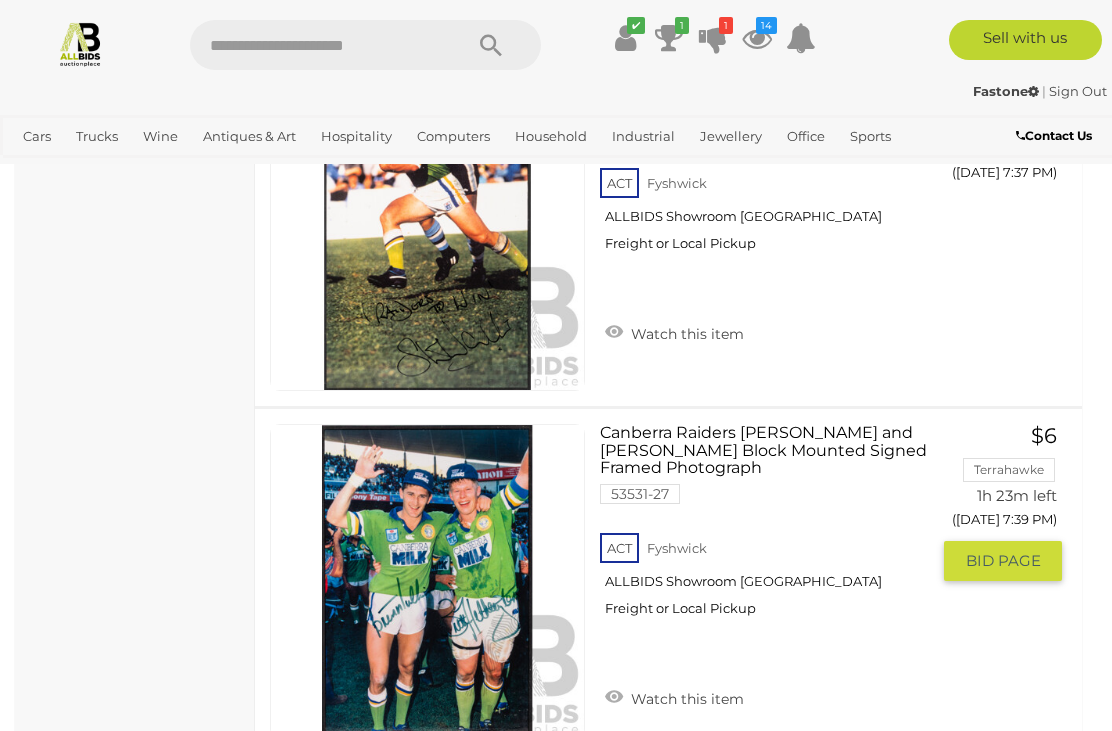 click on "Watch this item" at bounding box center [674, 697] 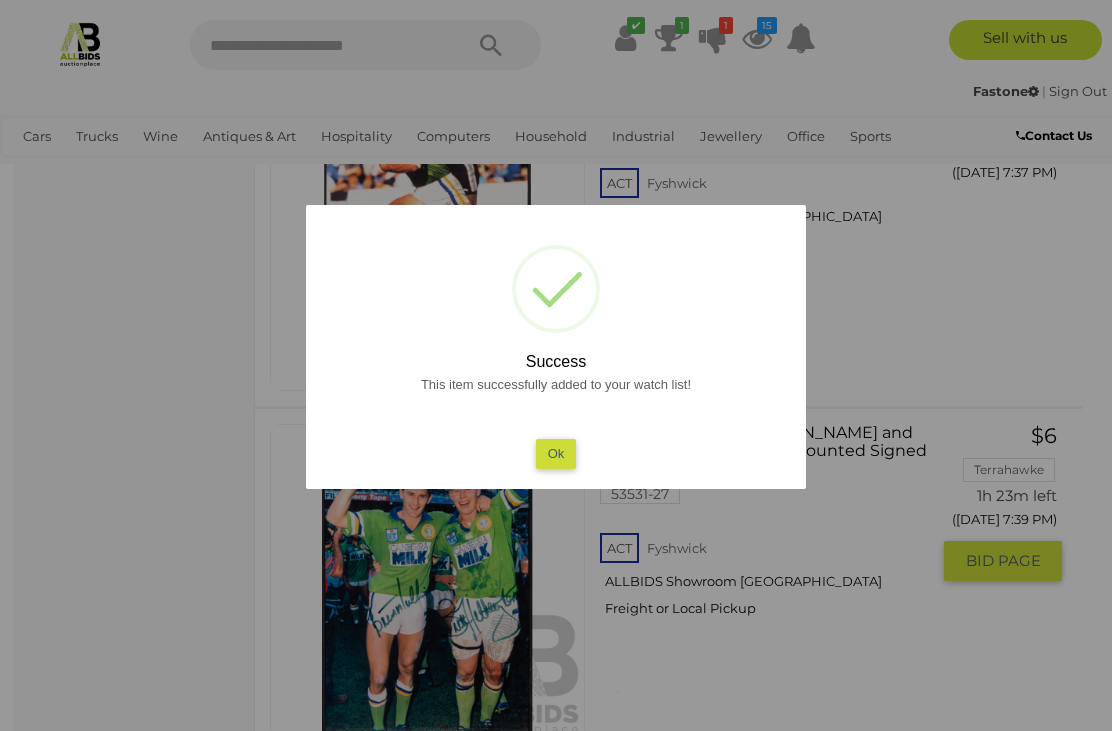 click on "Ok" at bounding box center (556, 453) 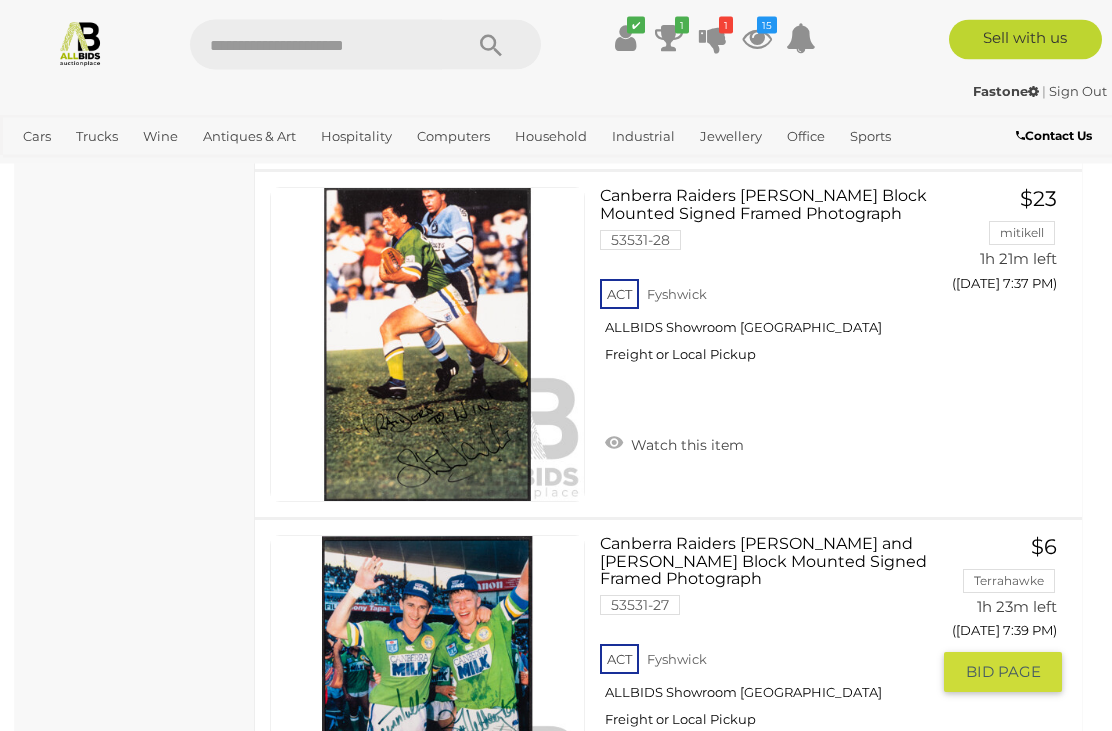 scroll, scrollTop: 5001, scrollLeft: 0, axis: vertical 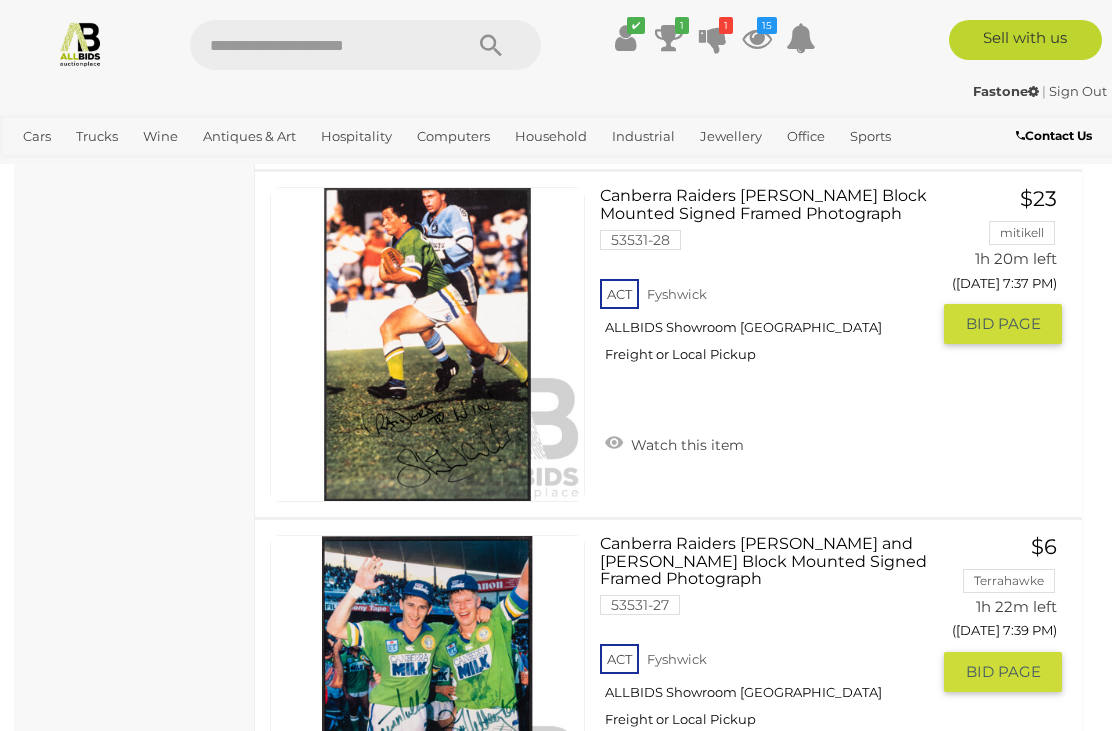click on "Watch this item" at bounding box center [674, 443] 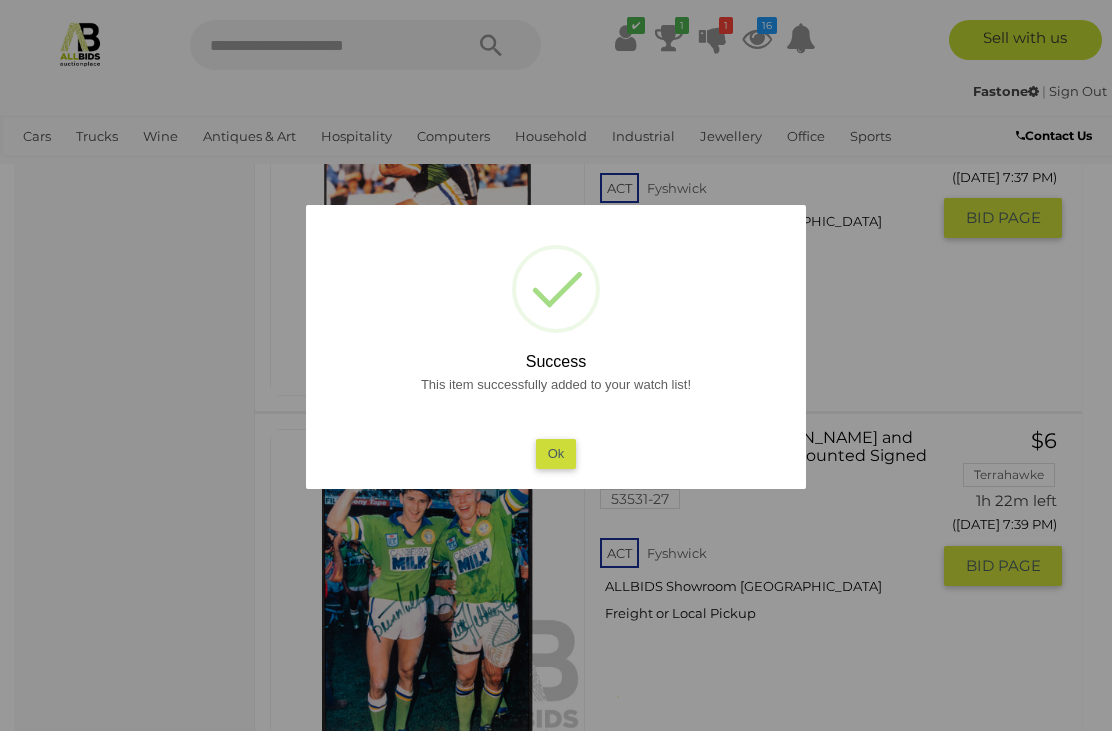 scroll, scrollTop: 5112, scrollLeft: 0, axis: vertical 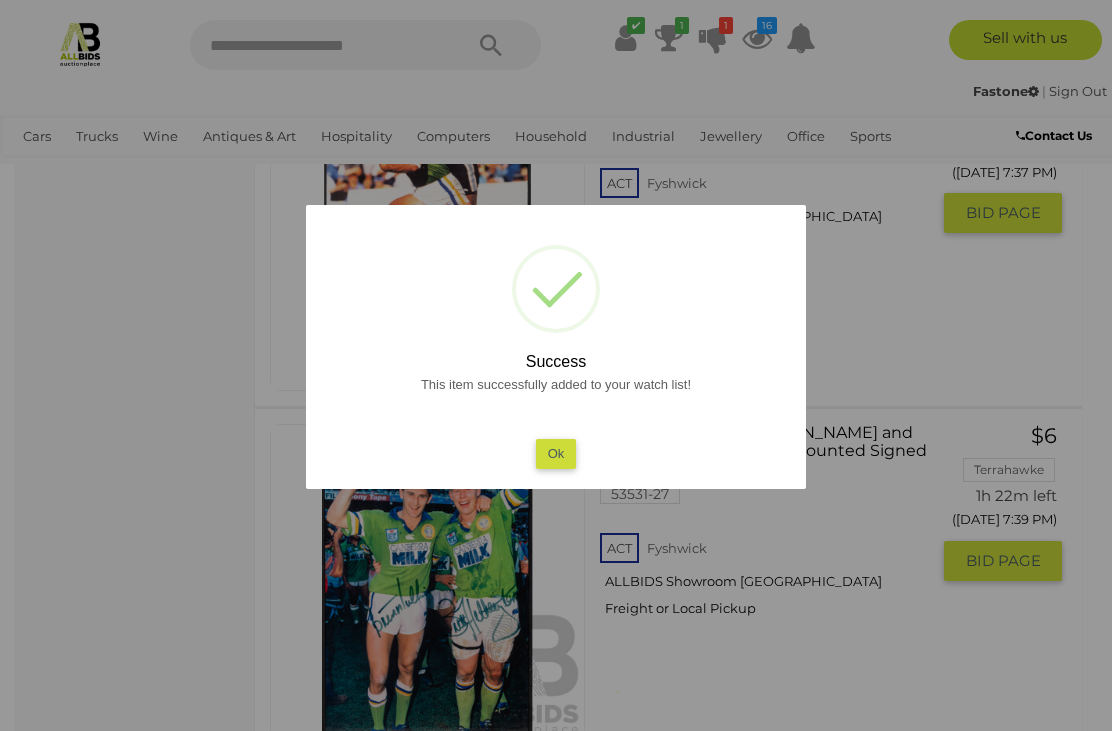 click on "Ok" at bounding box center (556, 453) 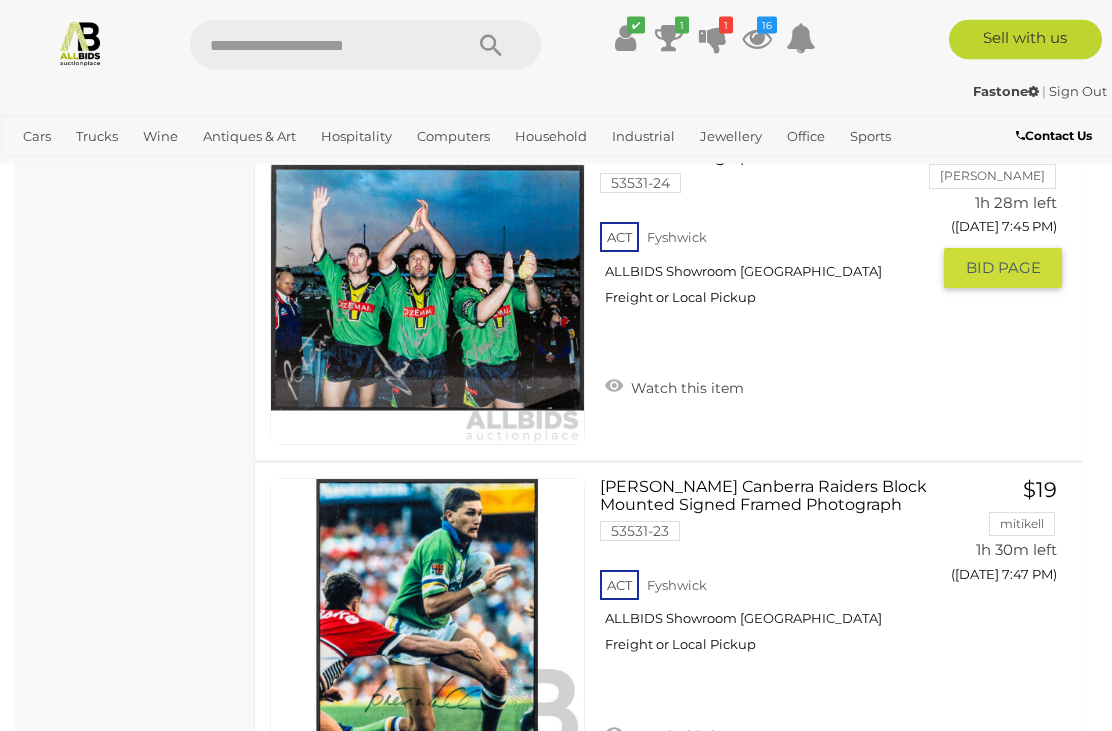scroll, scrollTop: 6448, scrollLeft: 0, axis: vertical 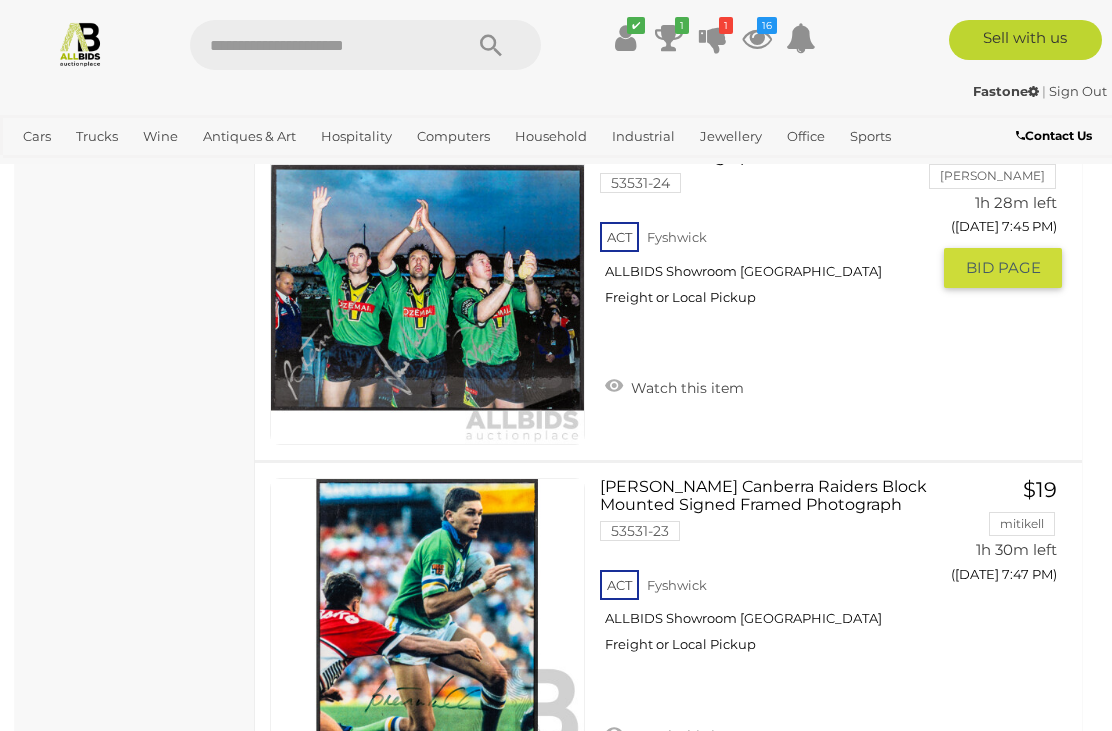 click on "Watch this item" at bounding box center [674, 386] 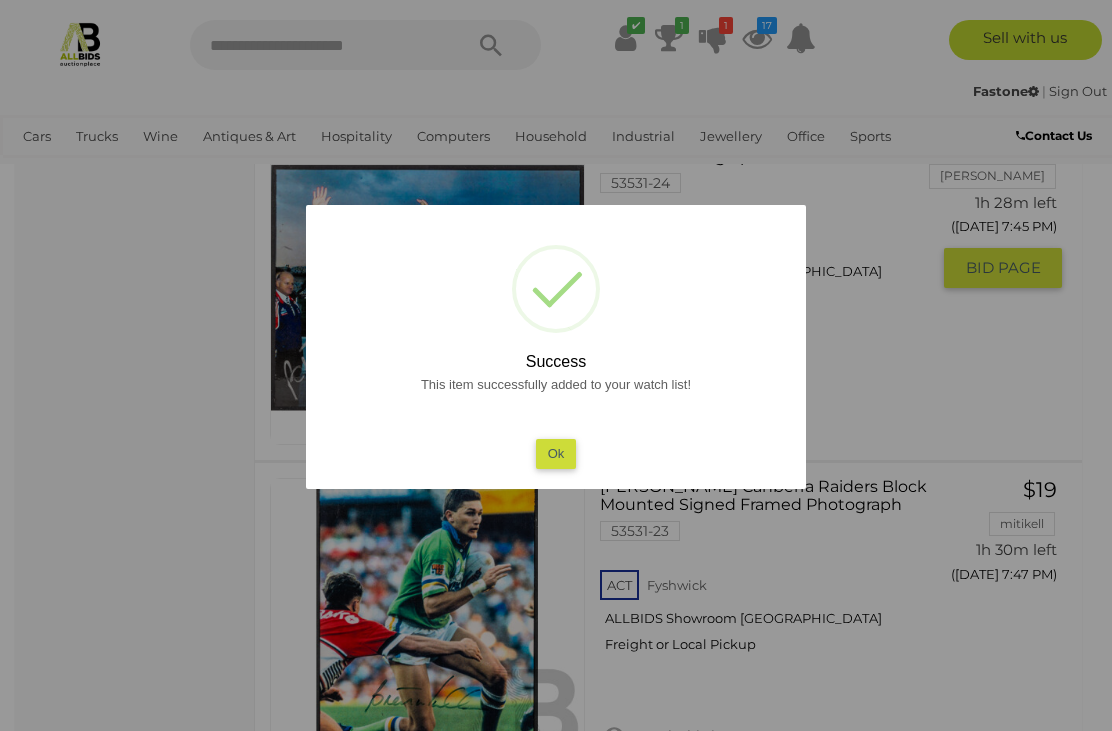 click at bounding box center (556, 365) 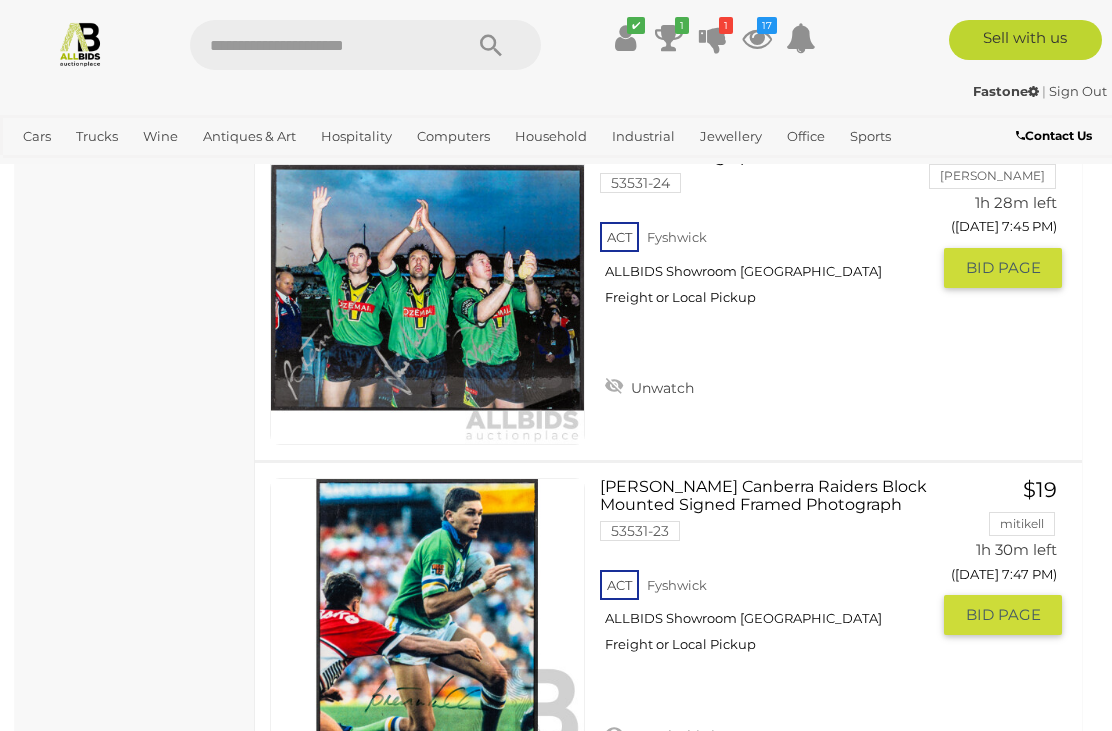 click on "Watch this item" at bounding box center [674, 734] 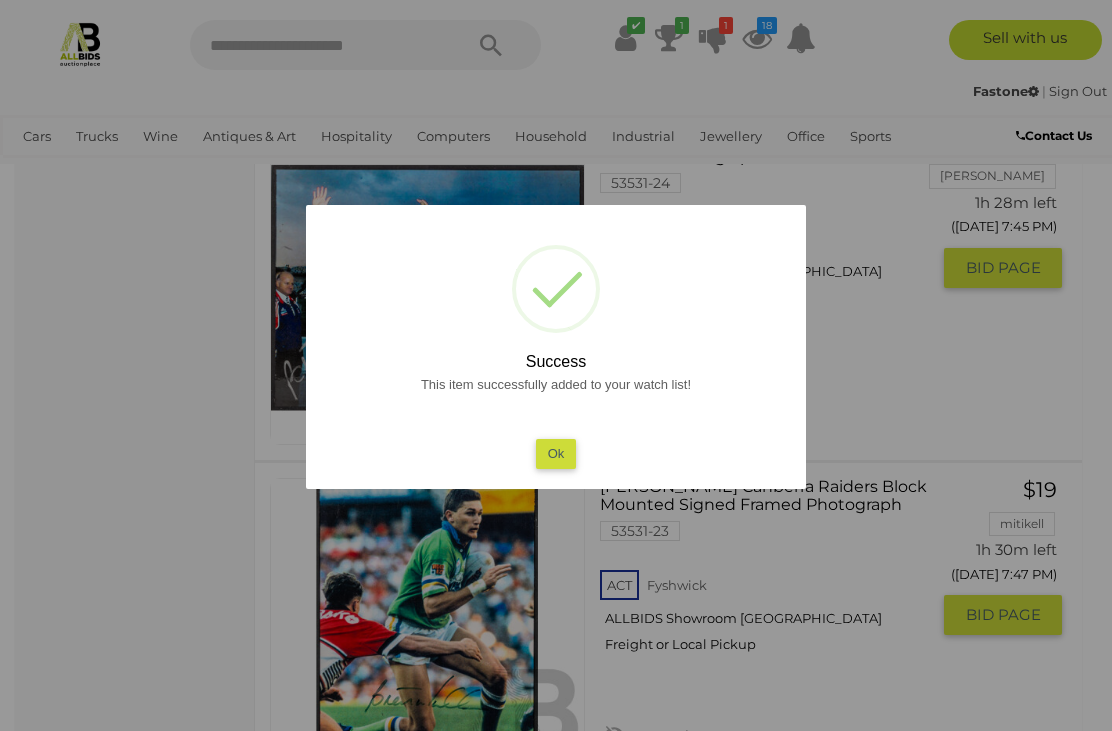 click on "Ok" at bounding box center [556, 453] 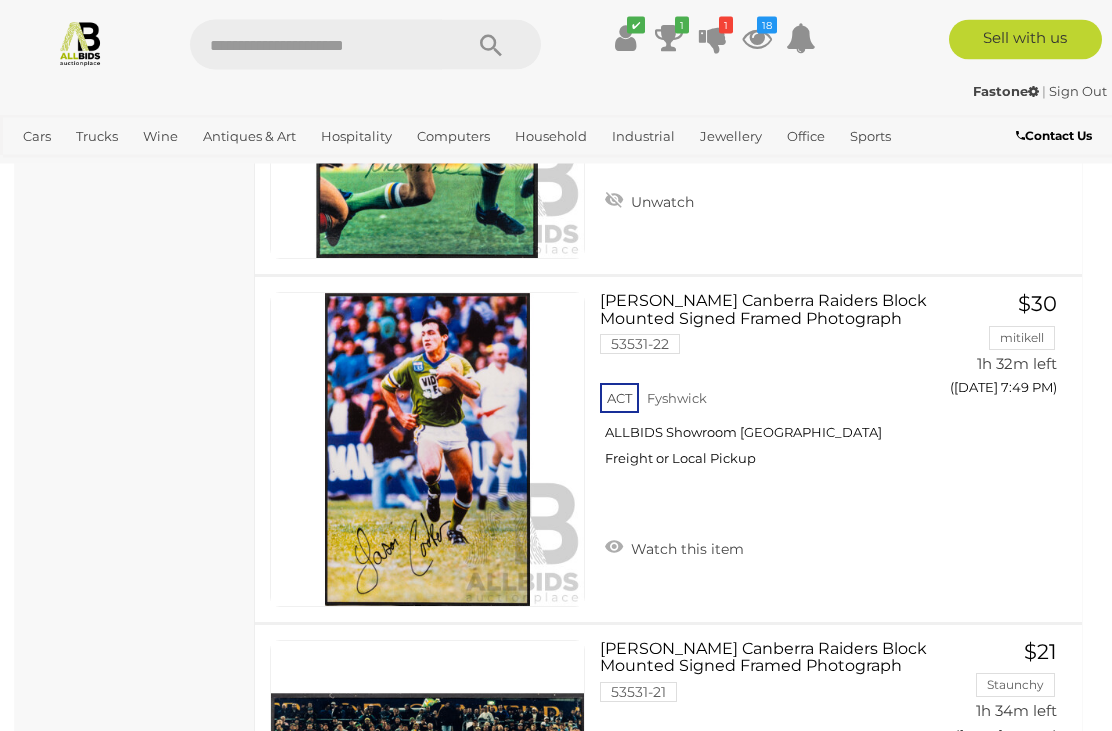 scroll, scrollTop: 7080, scrollLeft: 0, axis: vertical 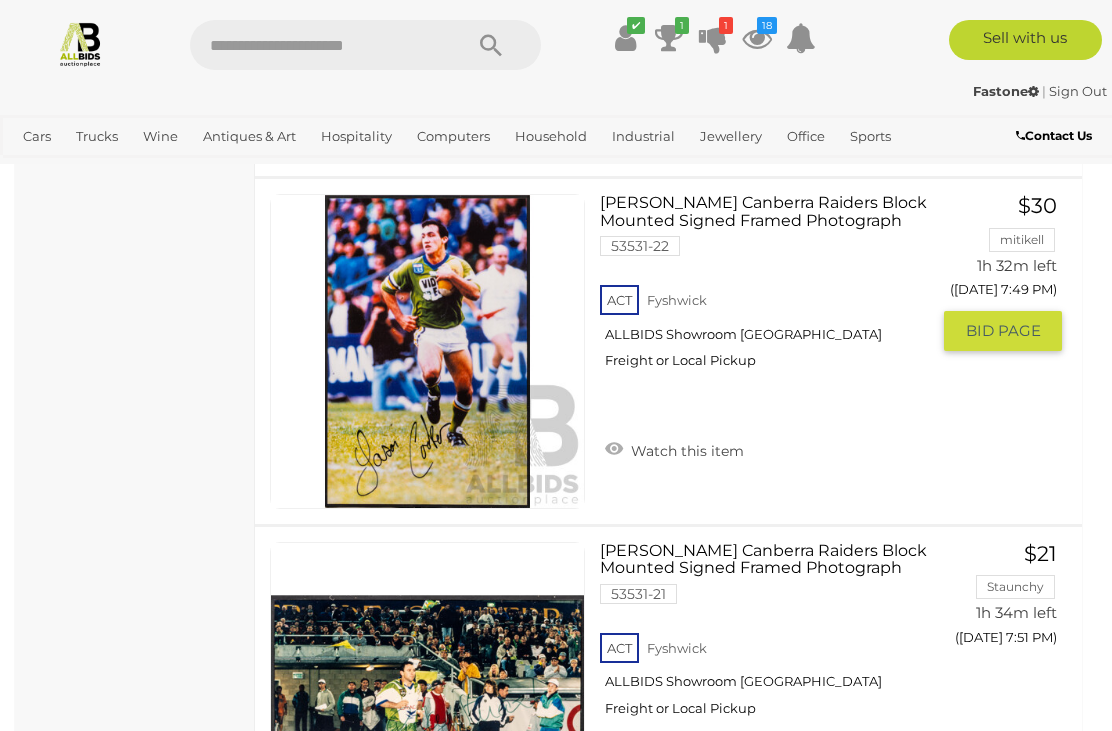 click on "Watch this item" at bounding box center (674, 449) 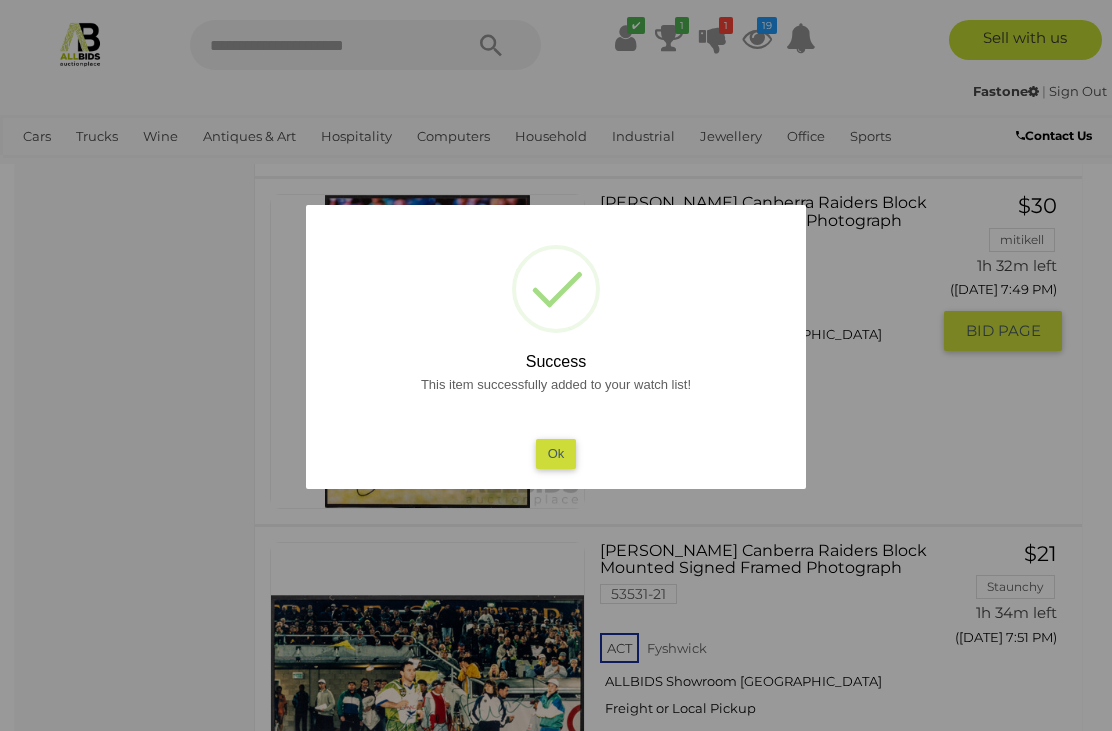 click on "Ok" at bounding box center [556, 453] 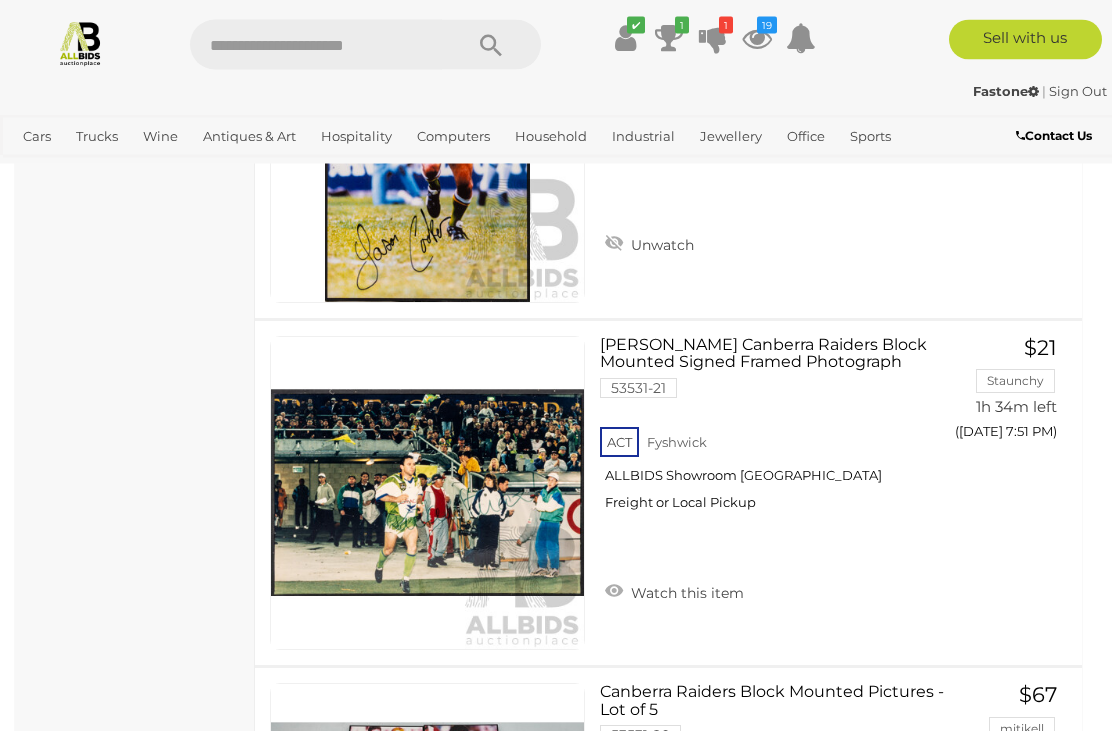 scroll, scrollTop: 7282, scrollLeft: 0, axis: vertical 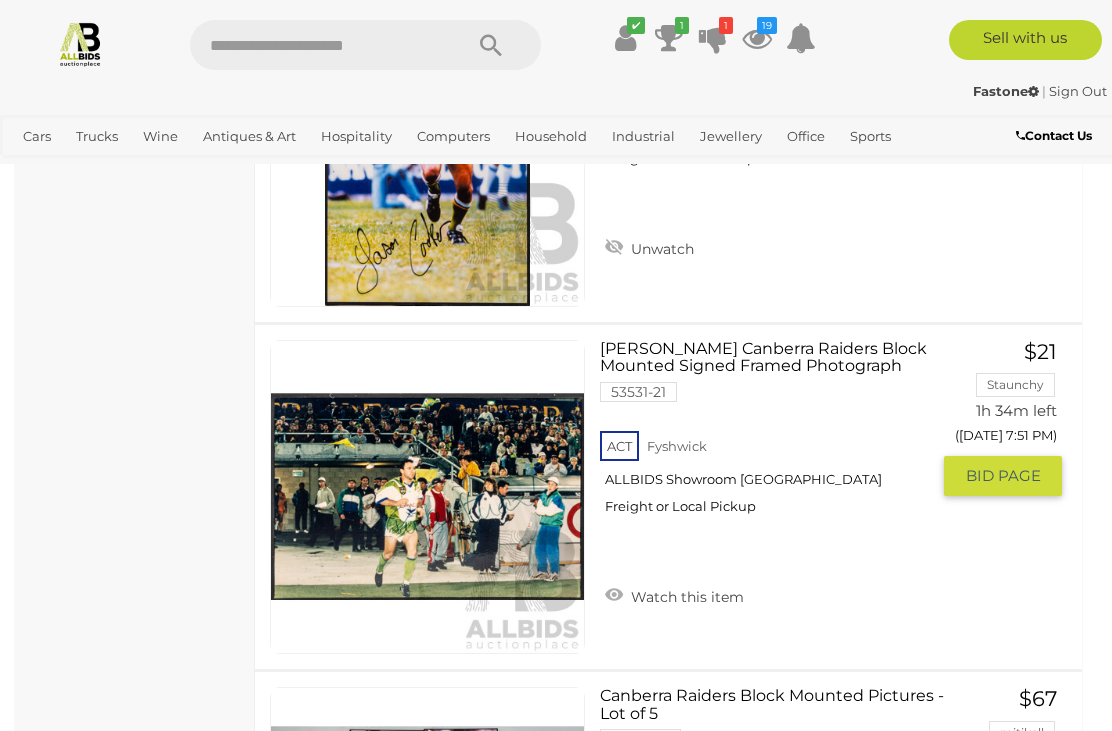 click on "Watch this item" at bounding box center [674, 595] 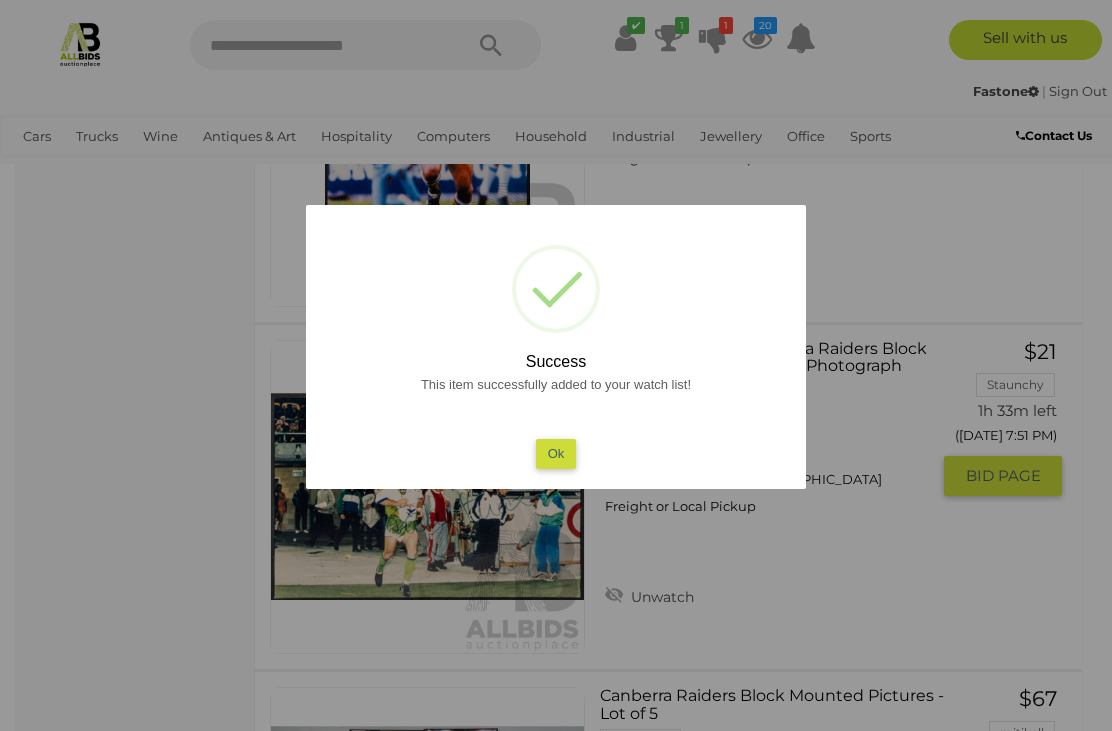 click on "Ok" at bounding box center (556, 453) 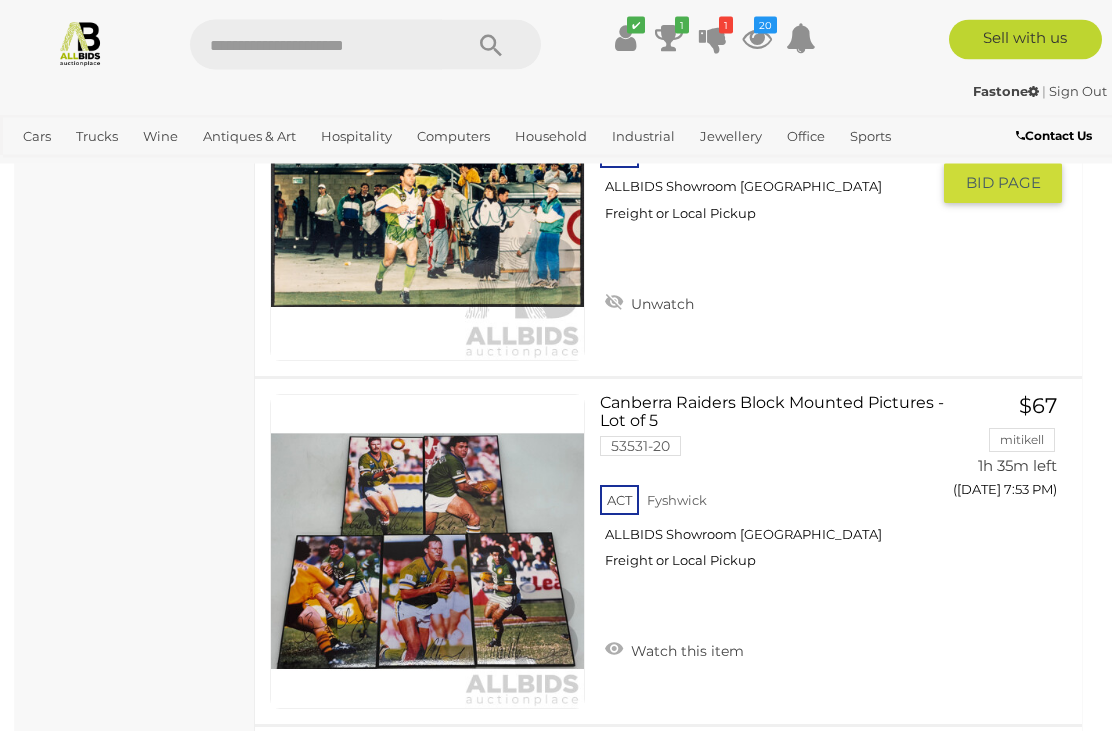 scroll, scrollTop: 7575, scrollLeft: 0, axis: vertical 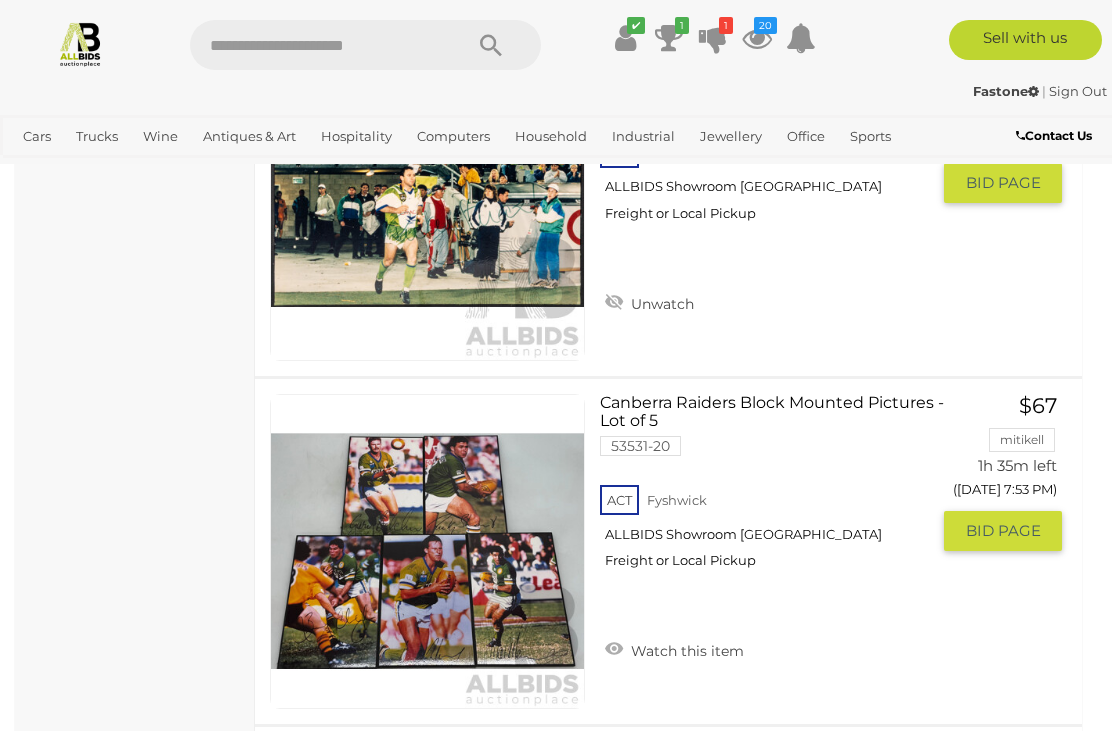 click on "Watch this item" at bounding box center (674, 649) 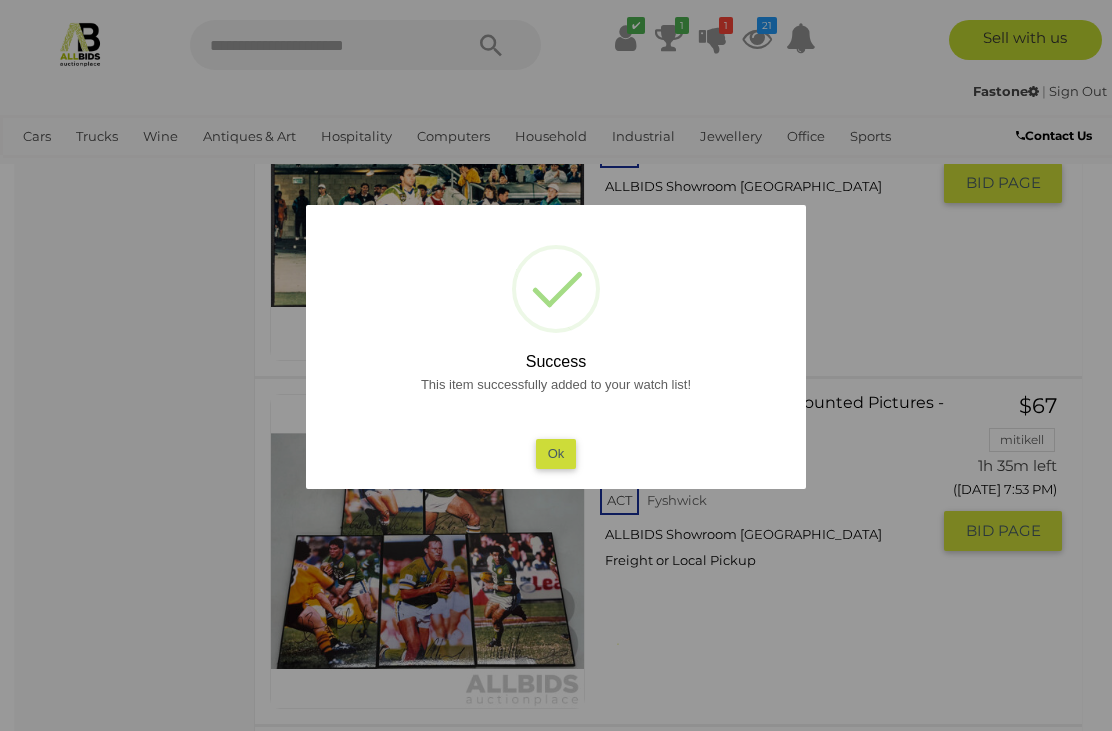 click on "Ok" at bounding box center (556, 453) 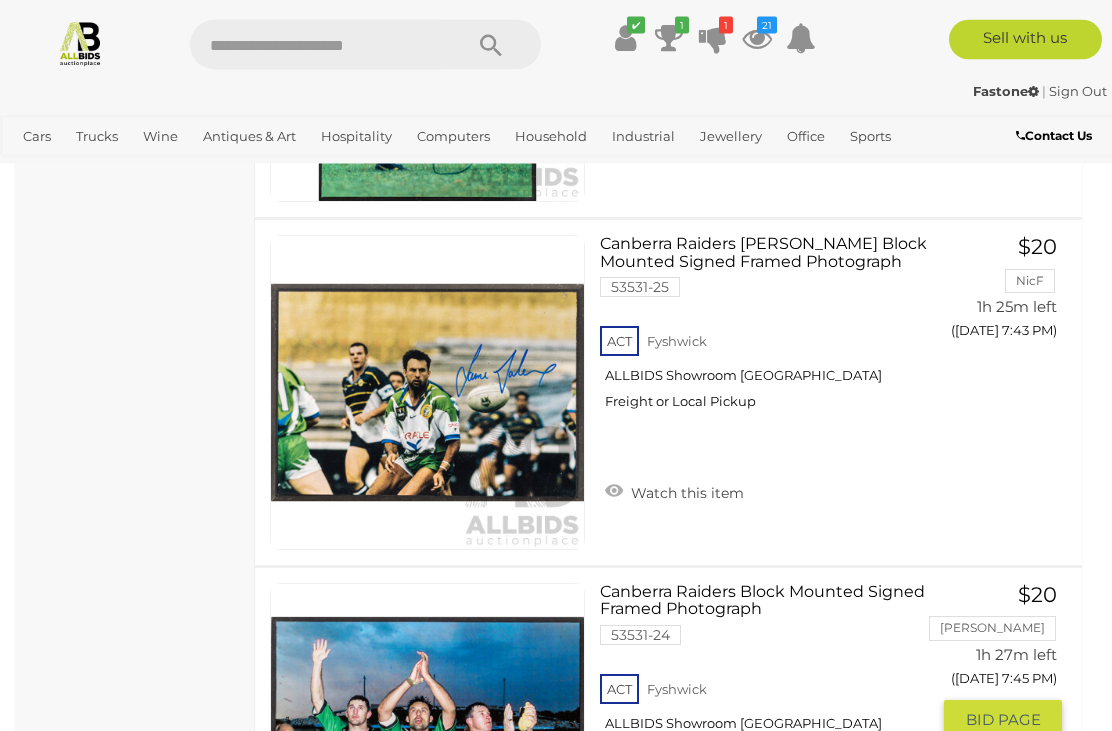 scroll, scrollTop: 5988, scrollLeft: 0, axis: vertical 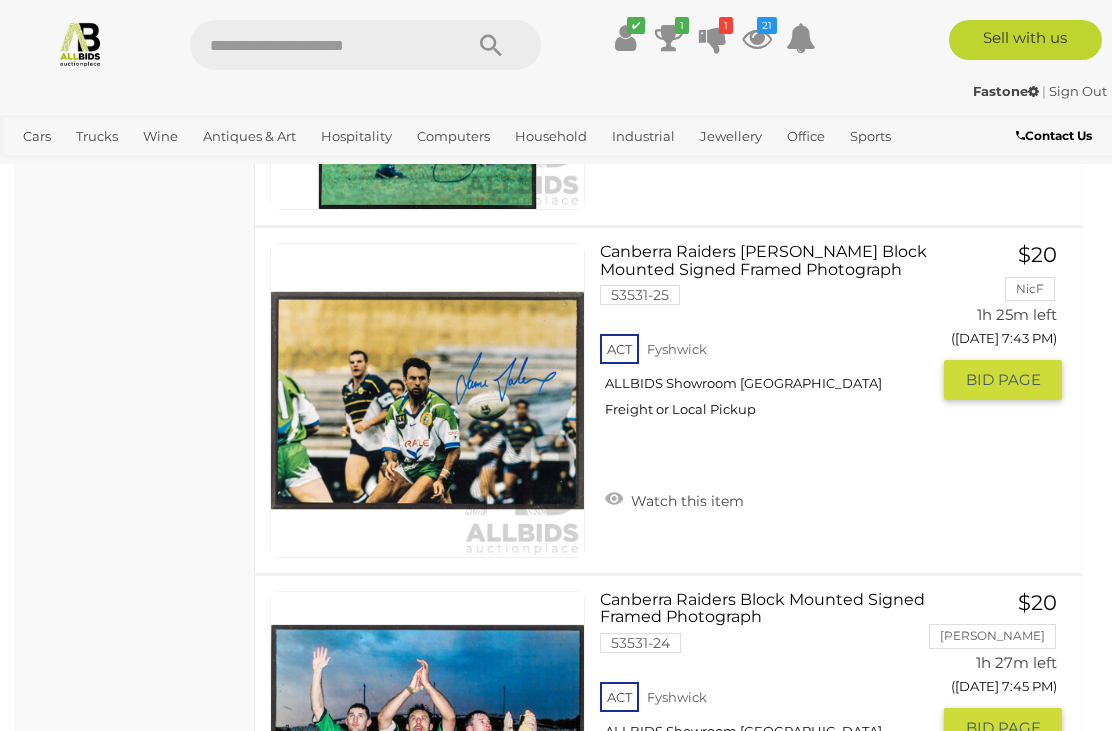 click on "Watch this item" at bounding box center [674, 499] 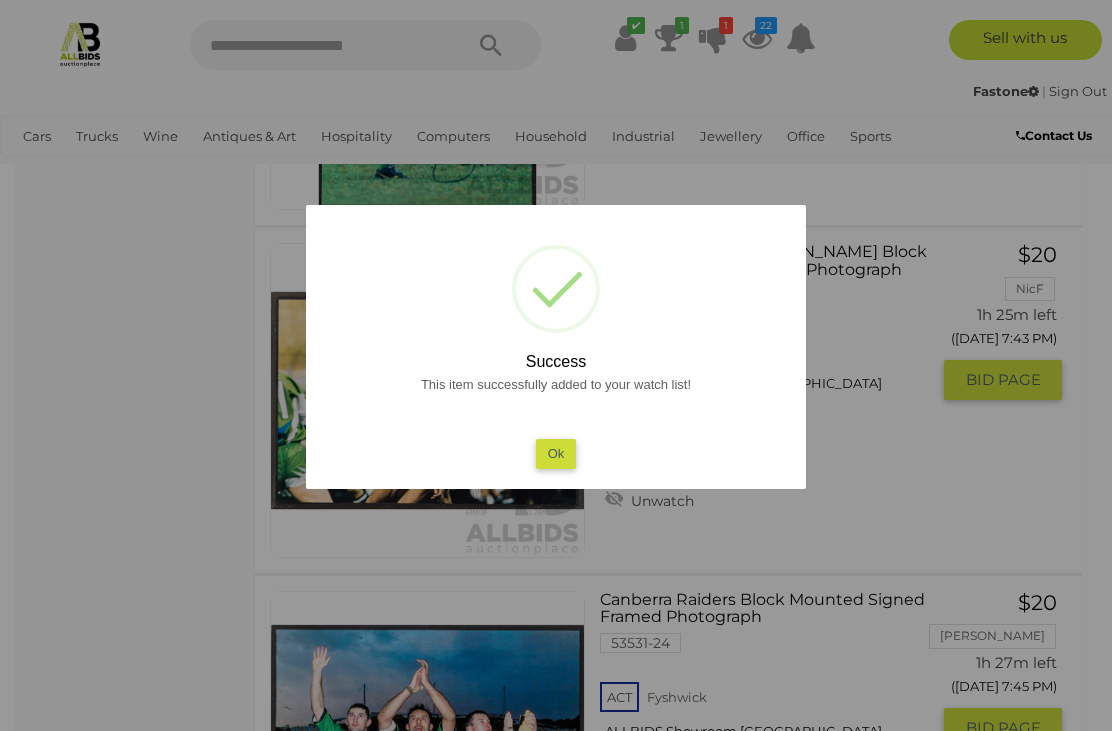 click on "Ok" at bounding box center [556, 453] 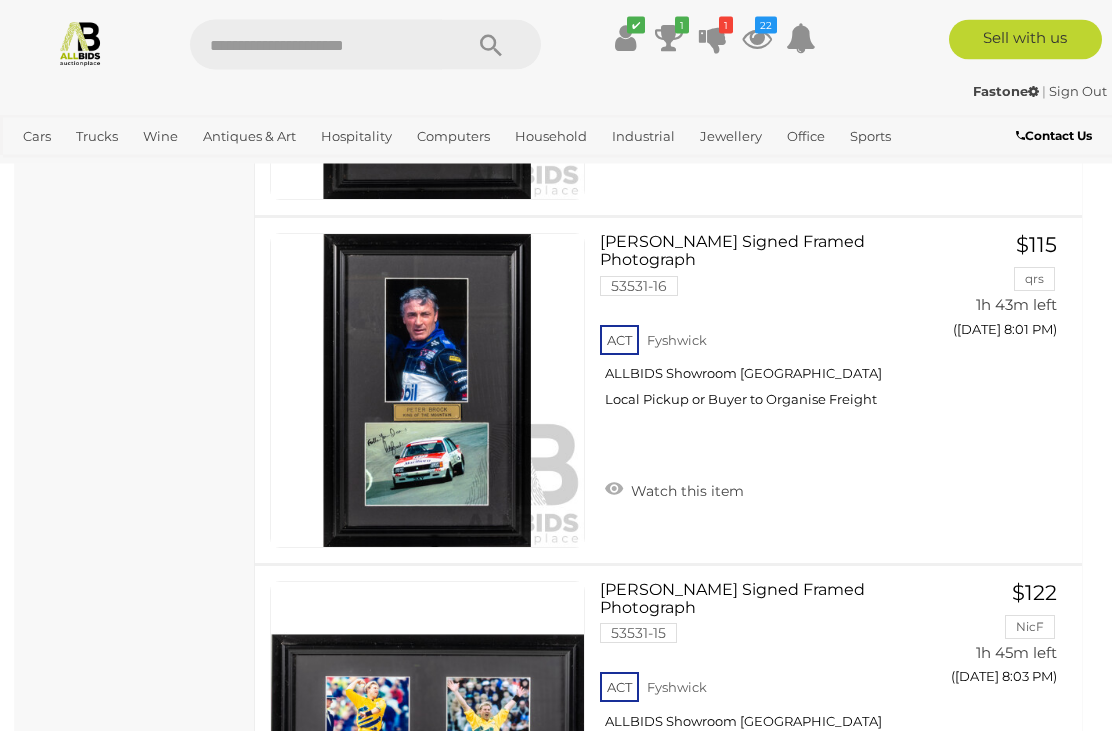 scroll, scrollTop: 9126, scrollLeft: 0, axis: vertical 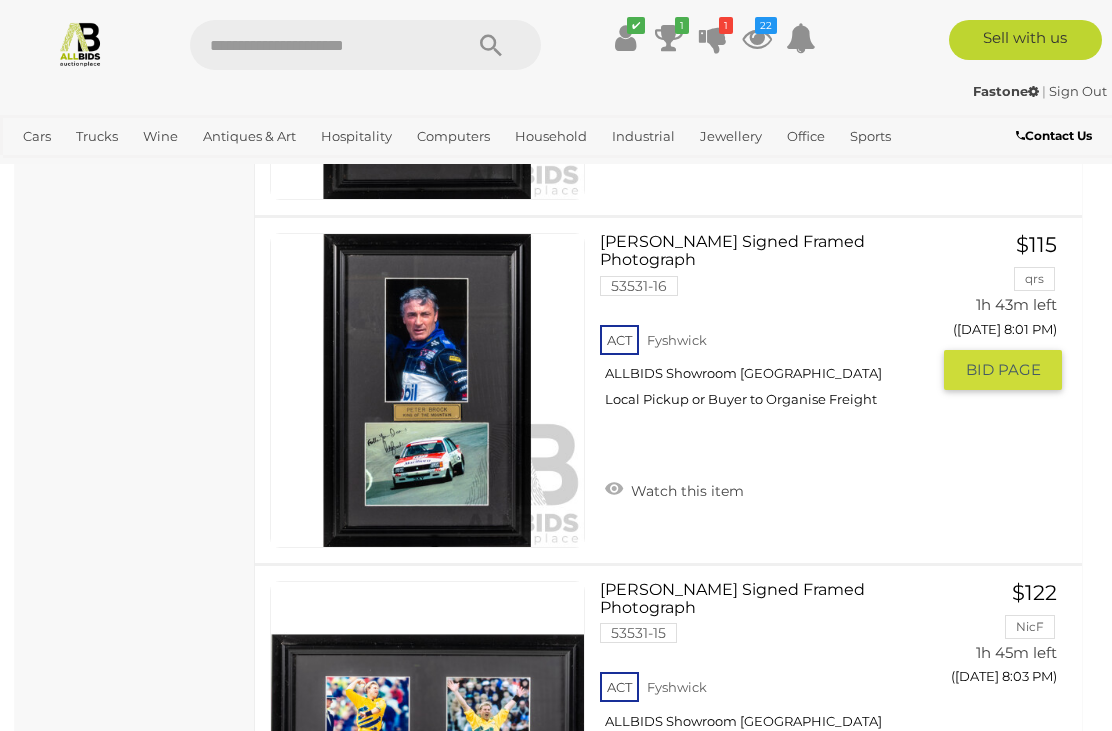 click on "Watch this item" at bounding box center [674, 489] 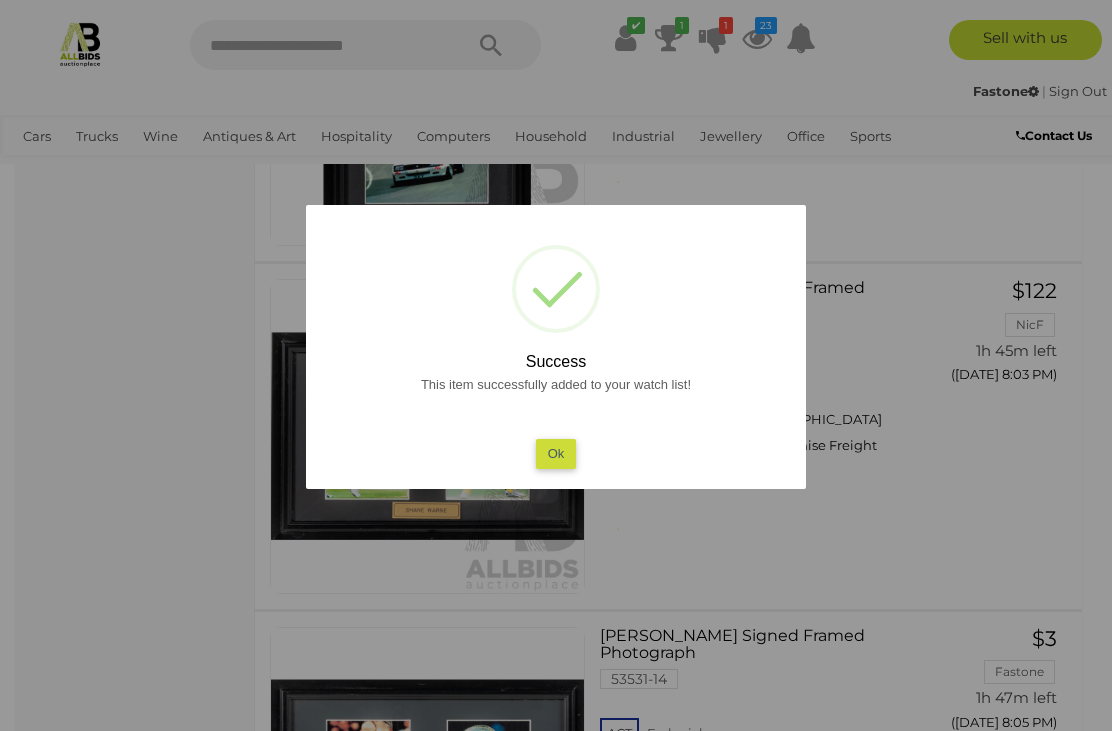 scroll, scrollTop: 9452, scrollLeft: 0, axis: vertical 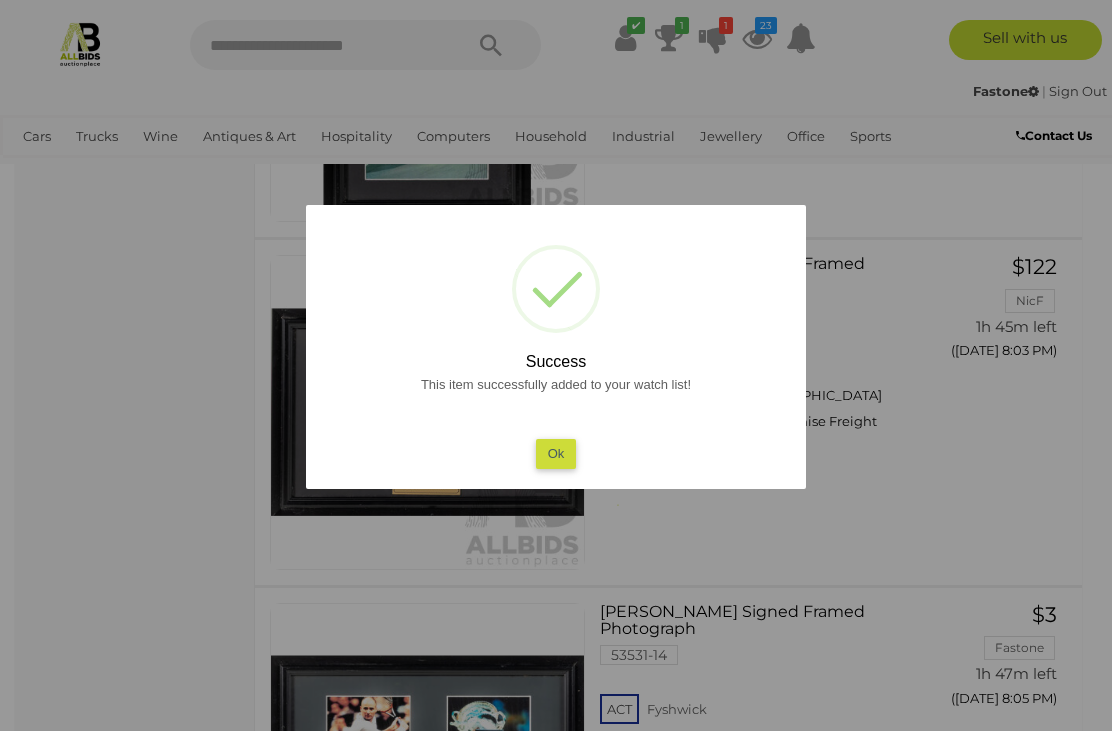 click on "Ok" at bounding box center (556, 453) 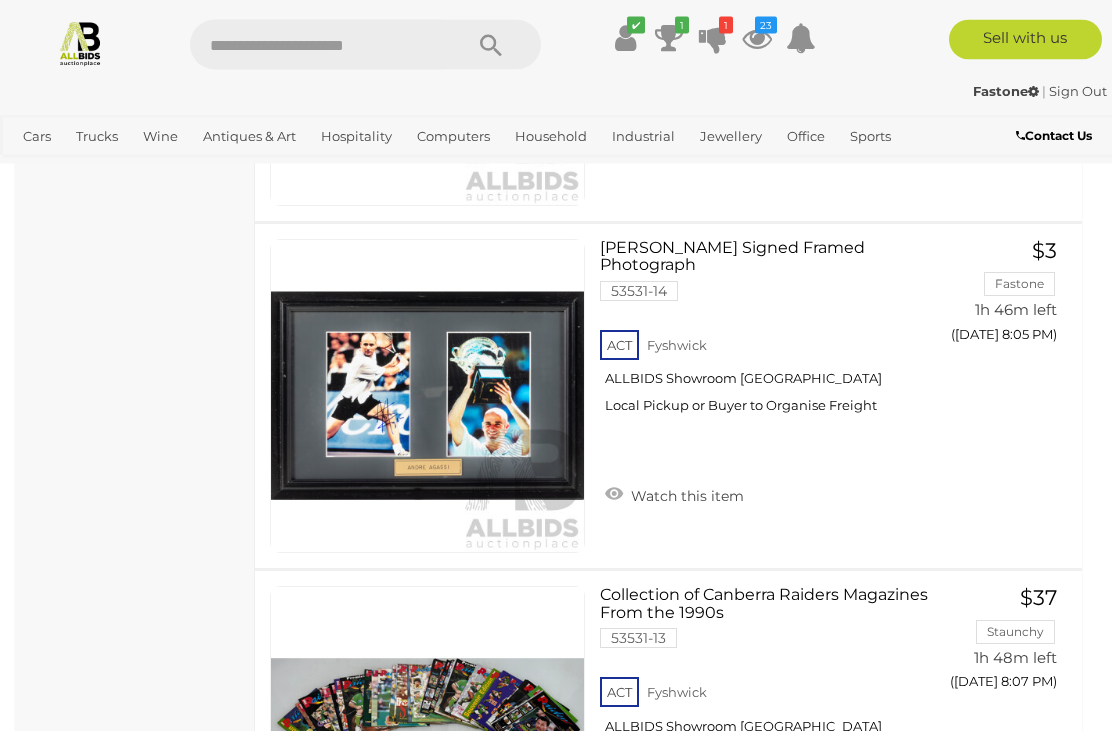 scroll, scrollTop: 9813, scrollLeft: 0, axis: vertical 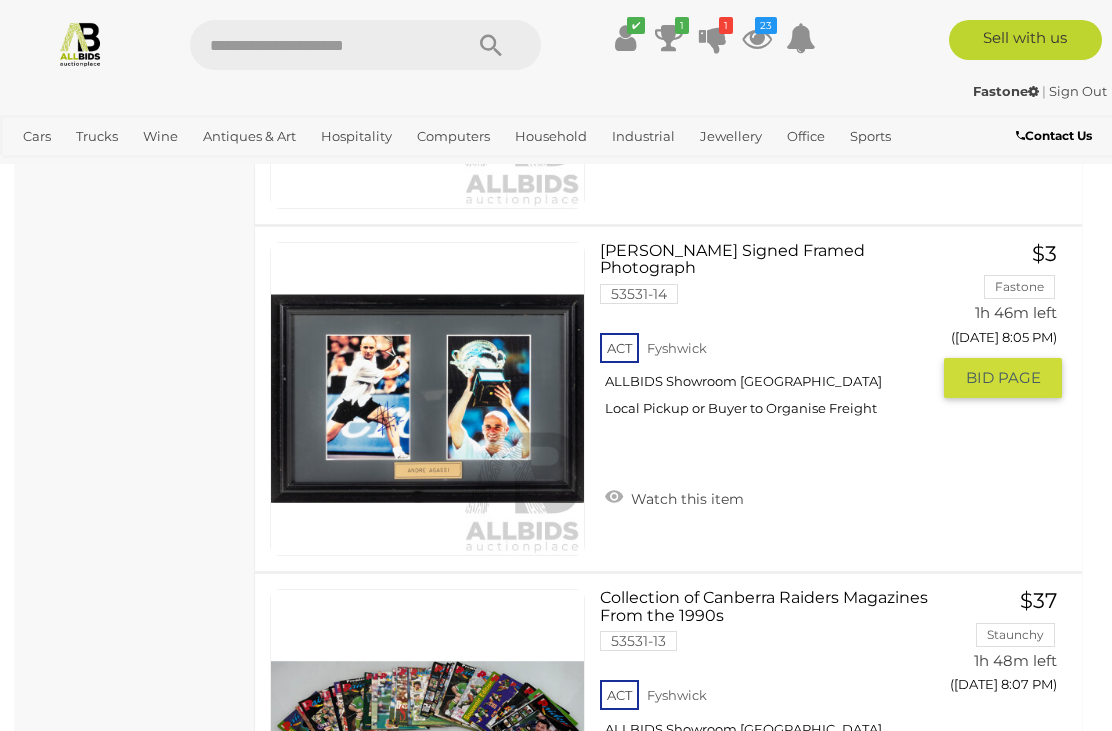 click on "Watch this item" at bounding box center (674, 497) 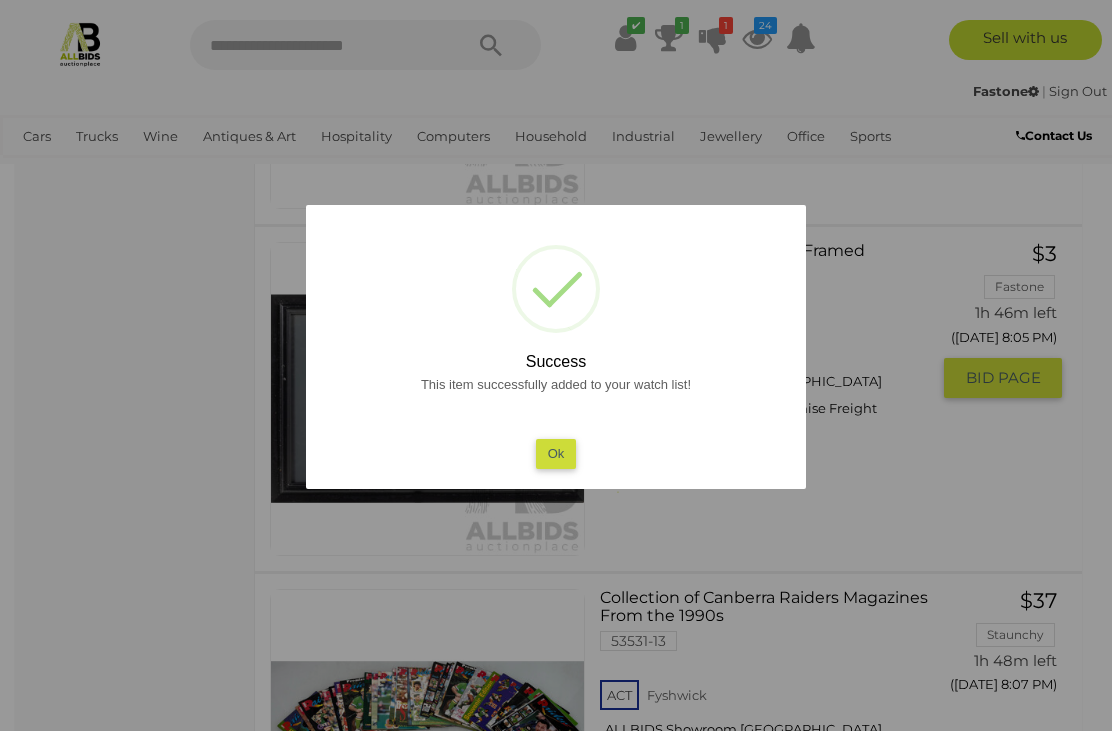 click on "Ok" at bounding box center (556, 453) 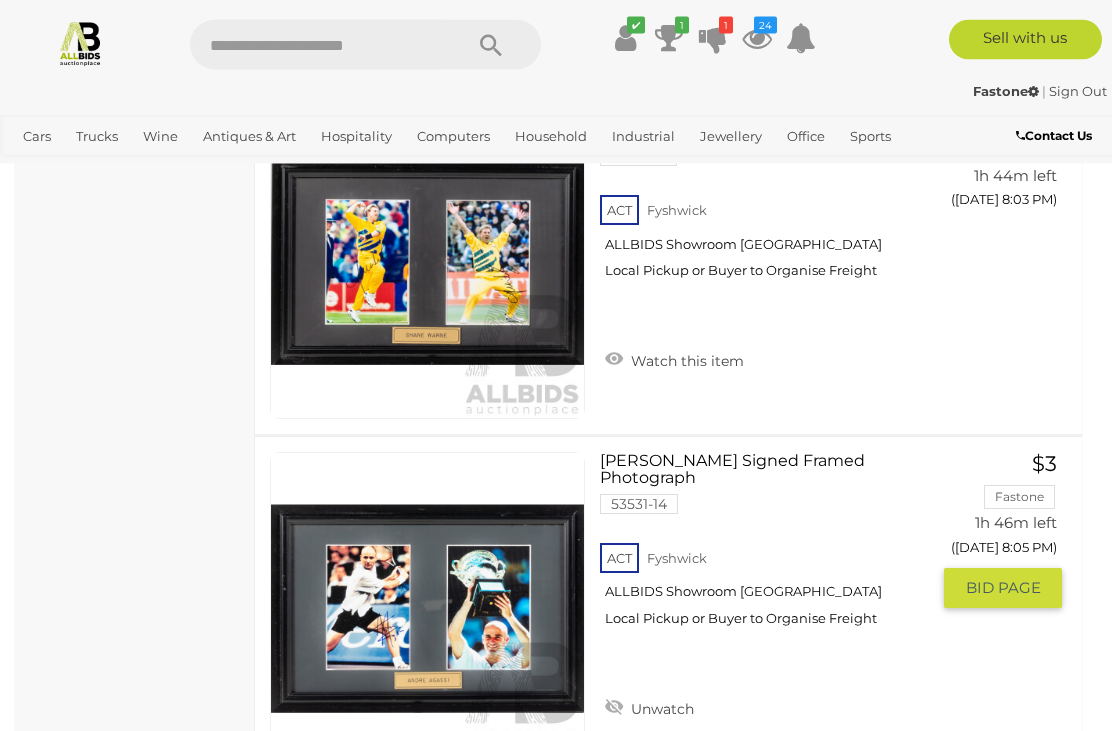 scroll, scrollTop: 9544, scrollLeft: 0, axis: vertical 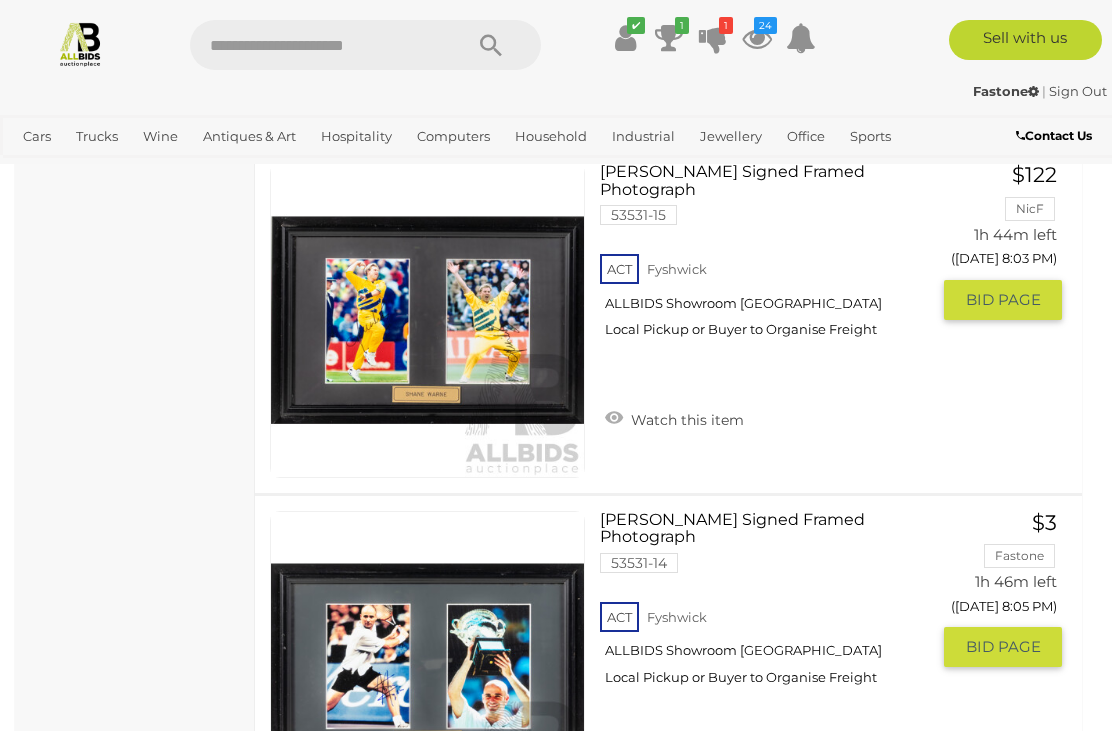 click on "Watch this item" at bounding box center (674, 418) 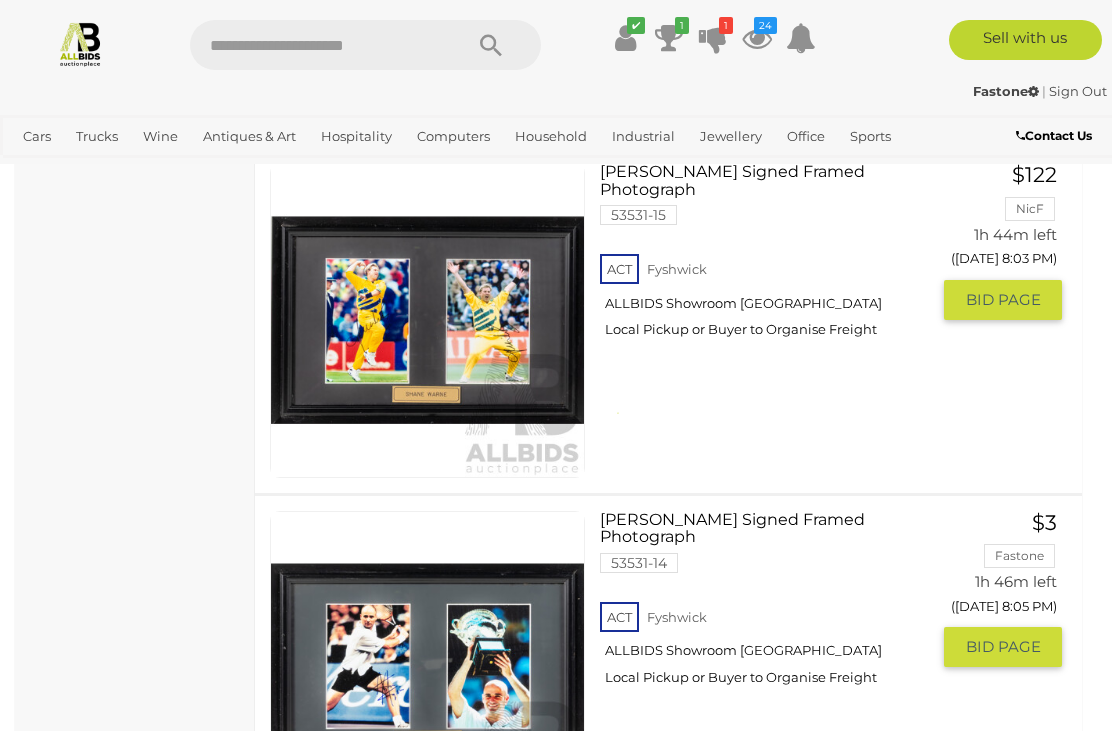click on "ACT
Fyshwick
ALLBIDS Showroom Fyshwick
Local Pickup or Buyer to Organise Freight" at bounding box center (765, 301) 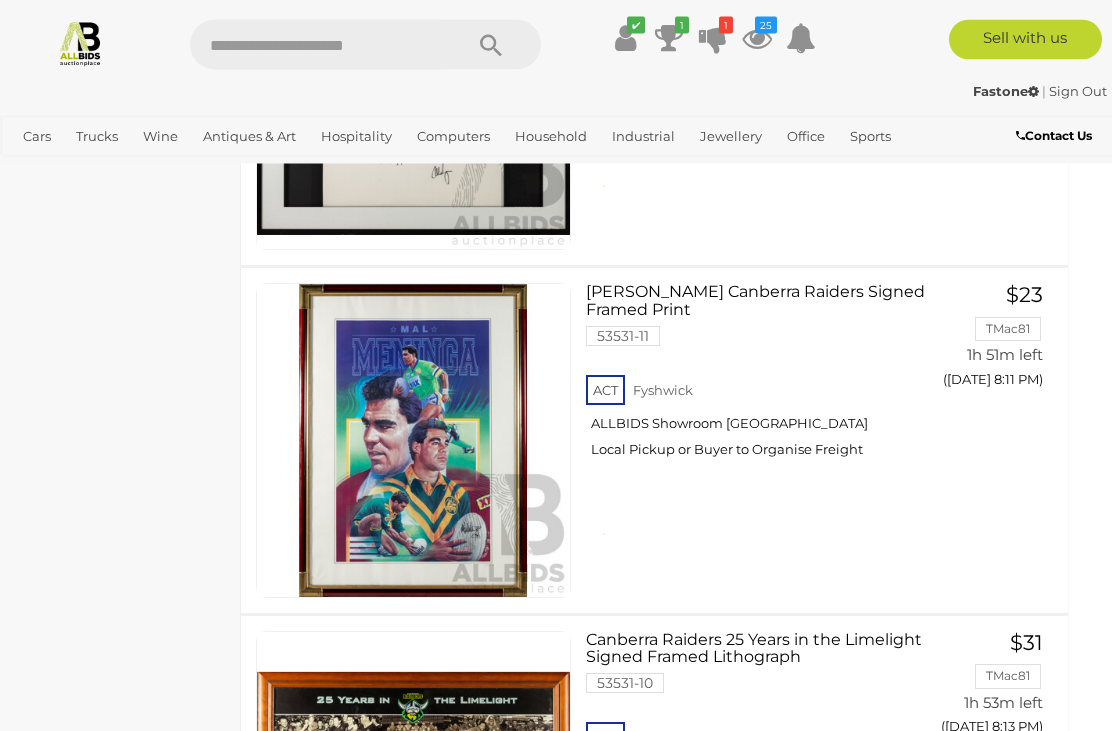 scroll, scrollTop: 10815, scrollLeft: 14, axis: both 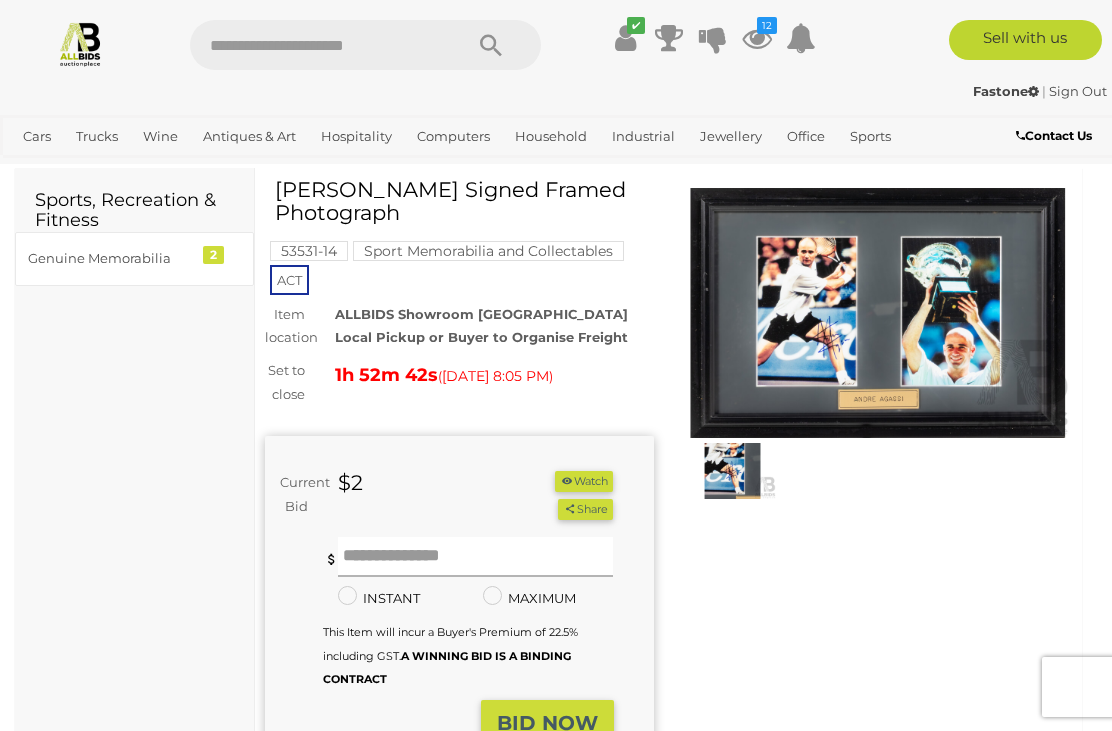 click at bounding box center [475, 557] 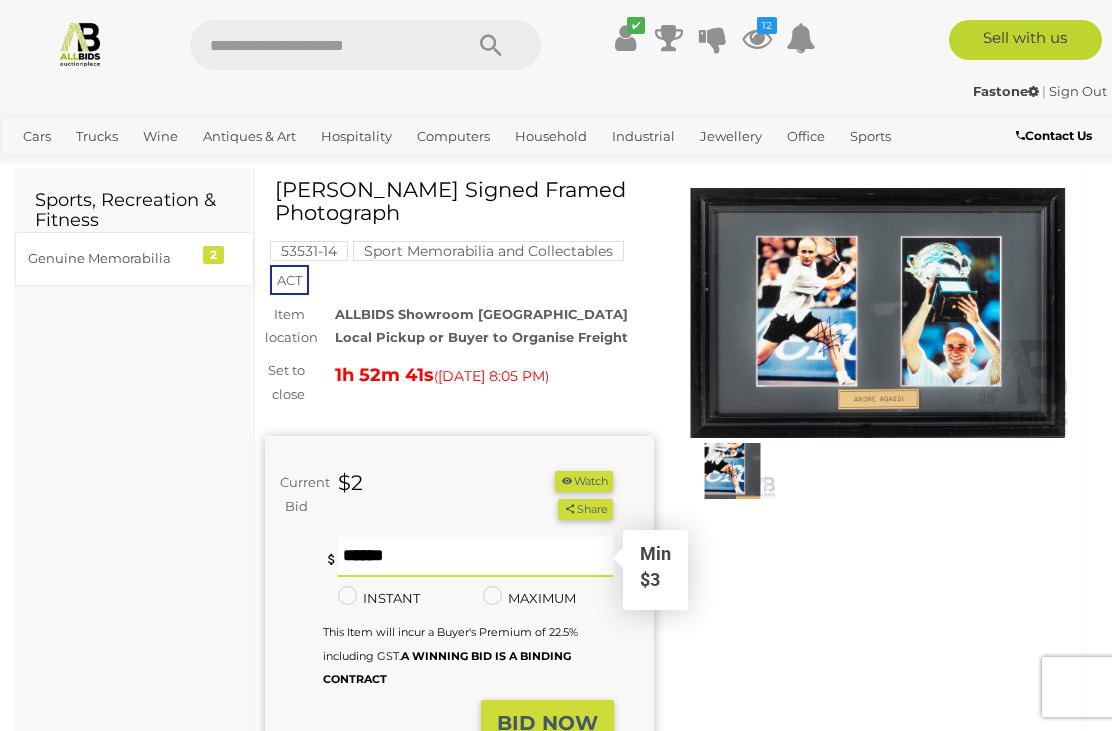 scroll, scrollTop: 63, scrollLeft: 0, axis: vertical 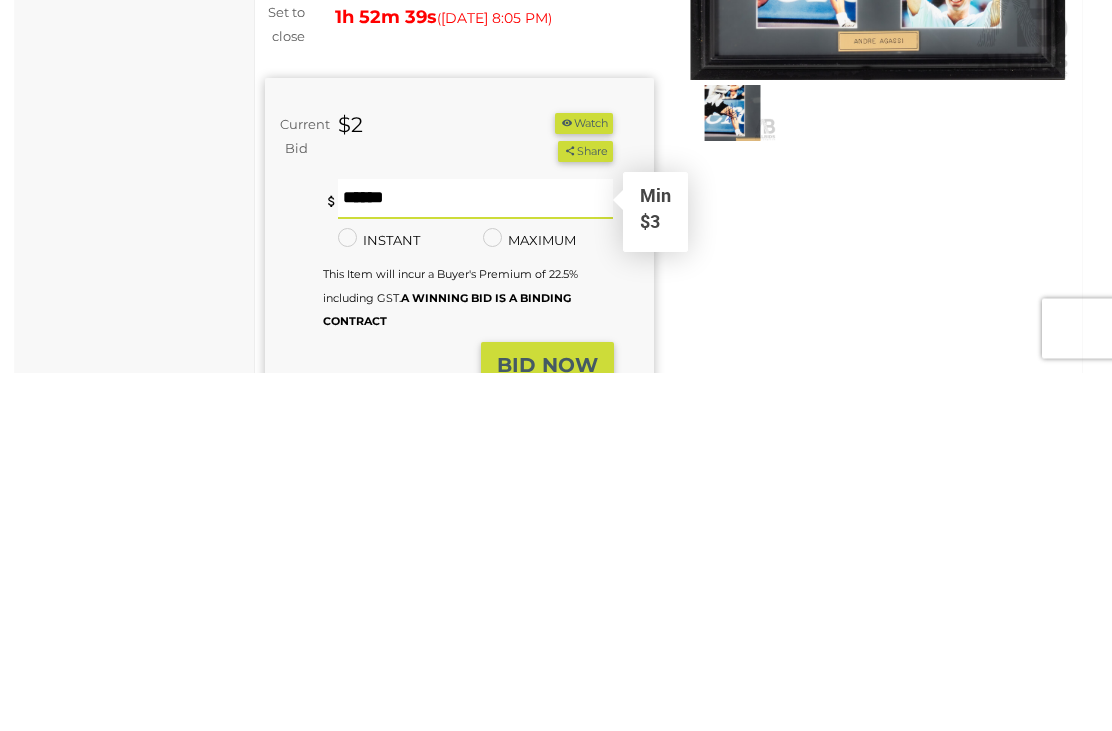type on "*" 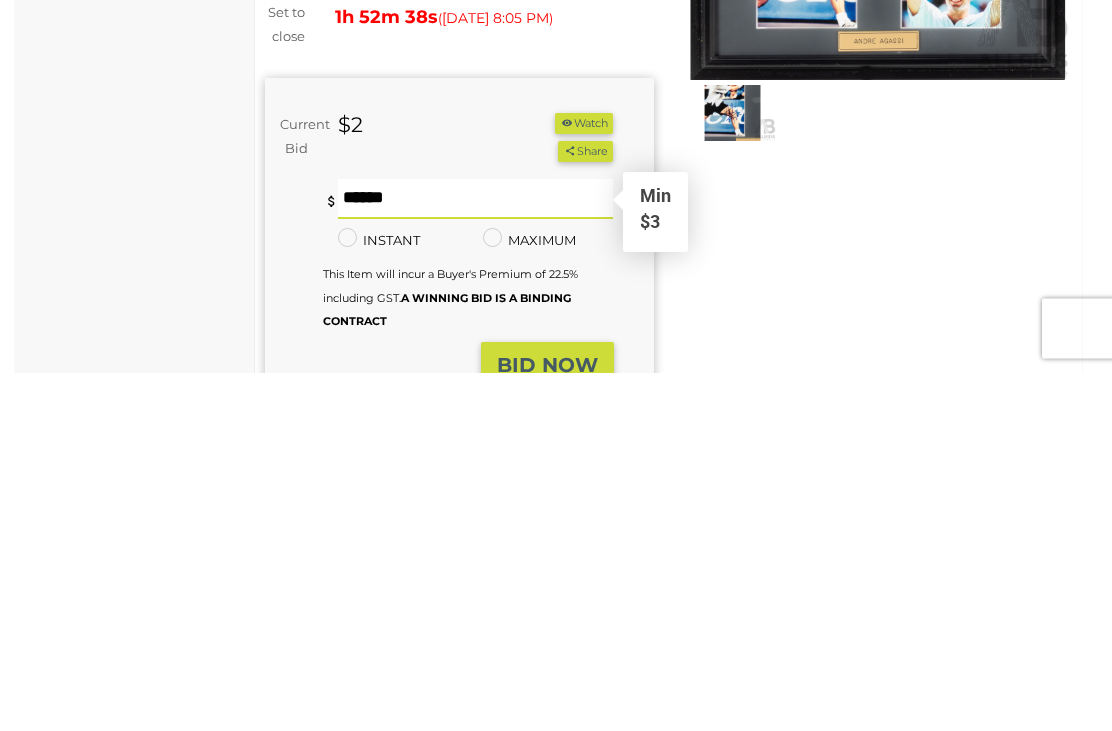 click on "BID NOW" at bounding box center (547, 724) 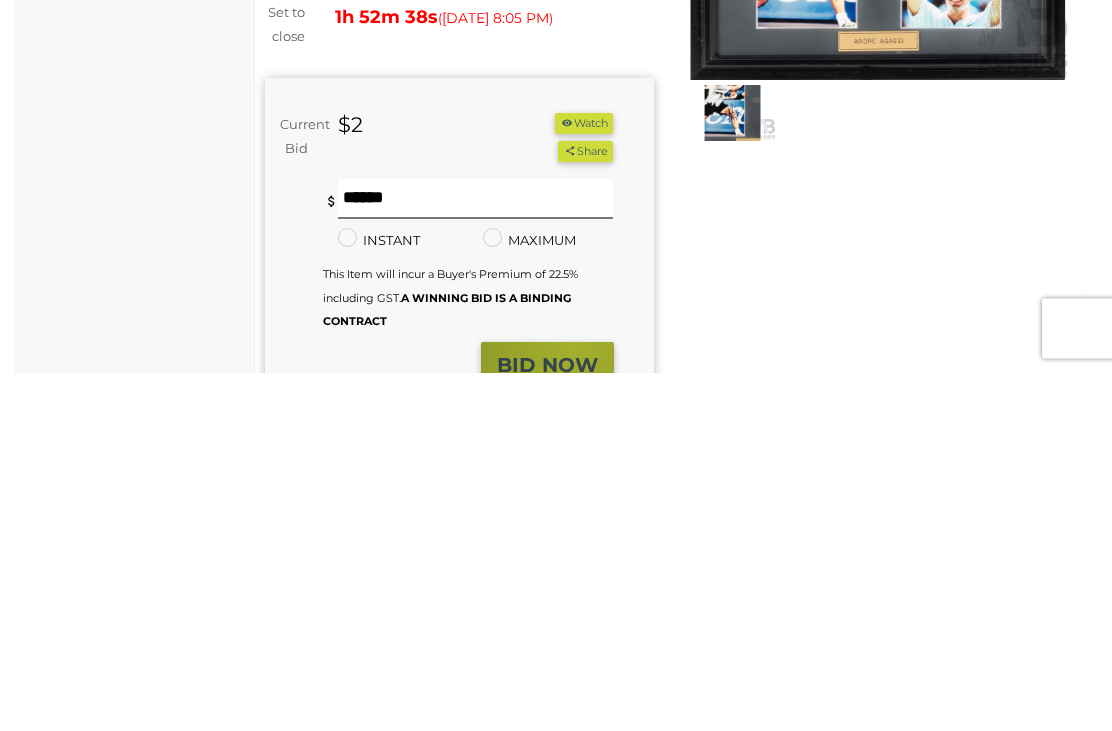 scroll, scrollTop: 422, scrollLeft: 0, axis: vertical 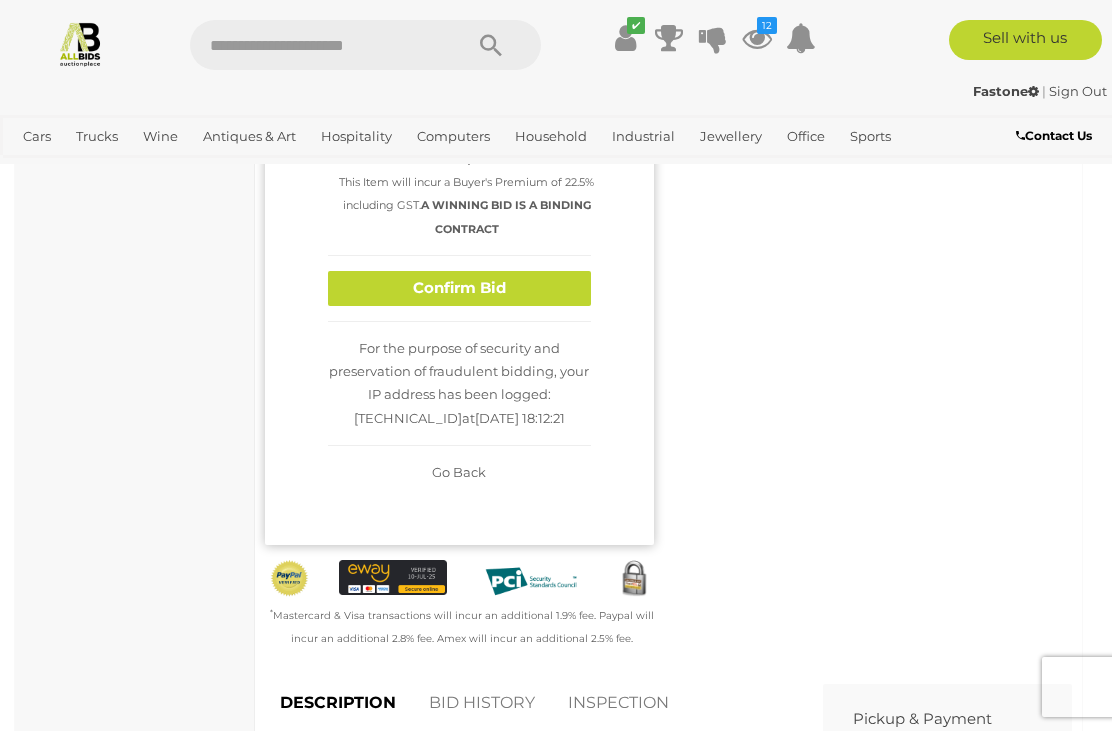 click on "Confirm Bid" at bounding box center [459, 288] 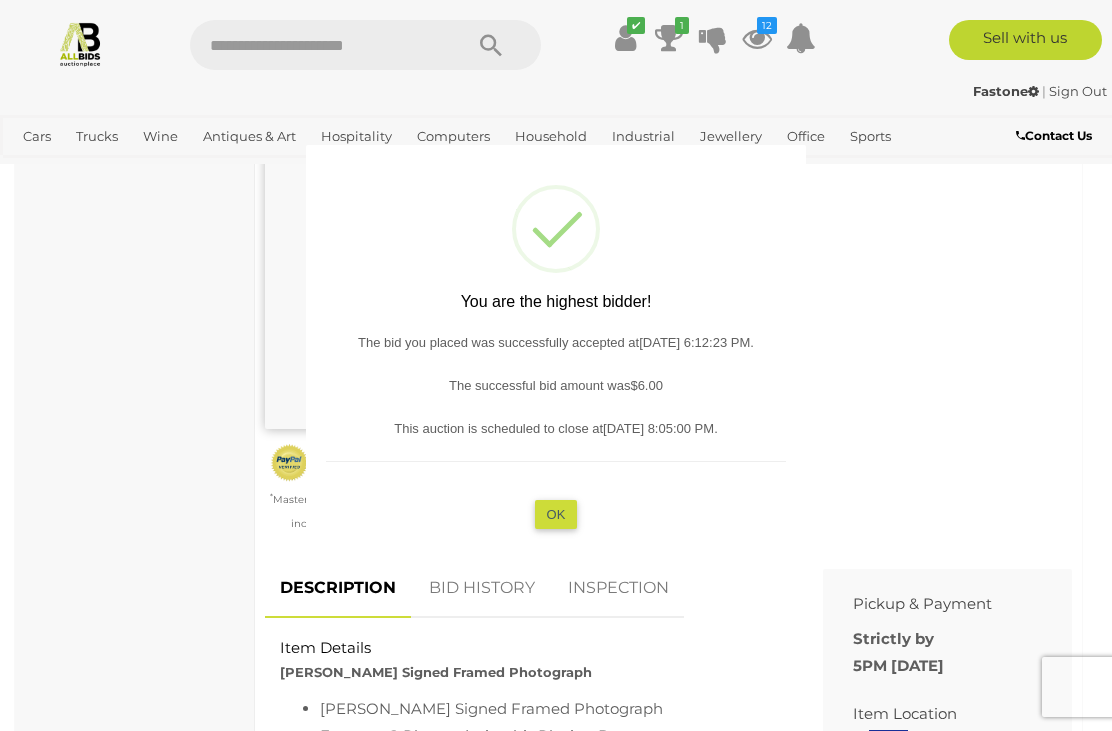 type 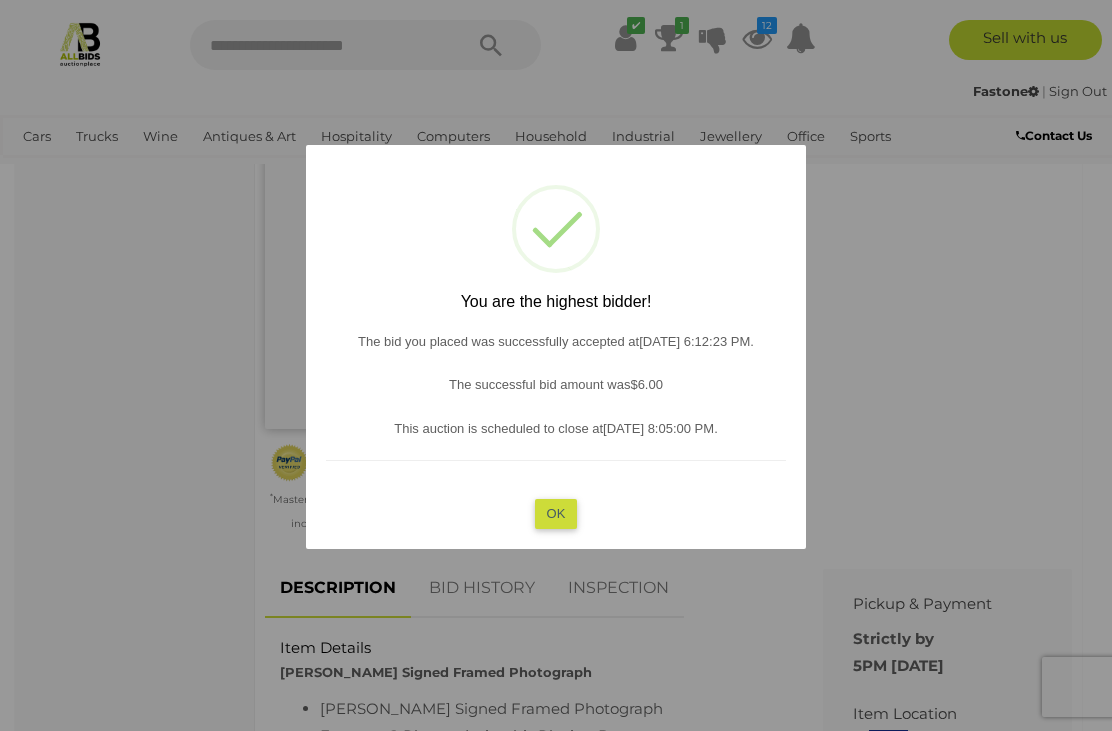 click on "OK" at bounding box center [556, 513] 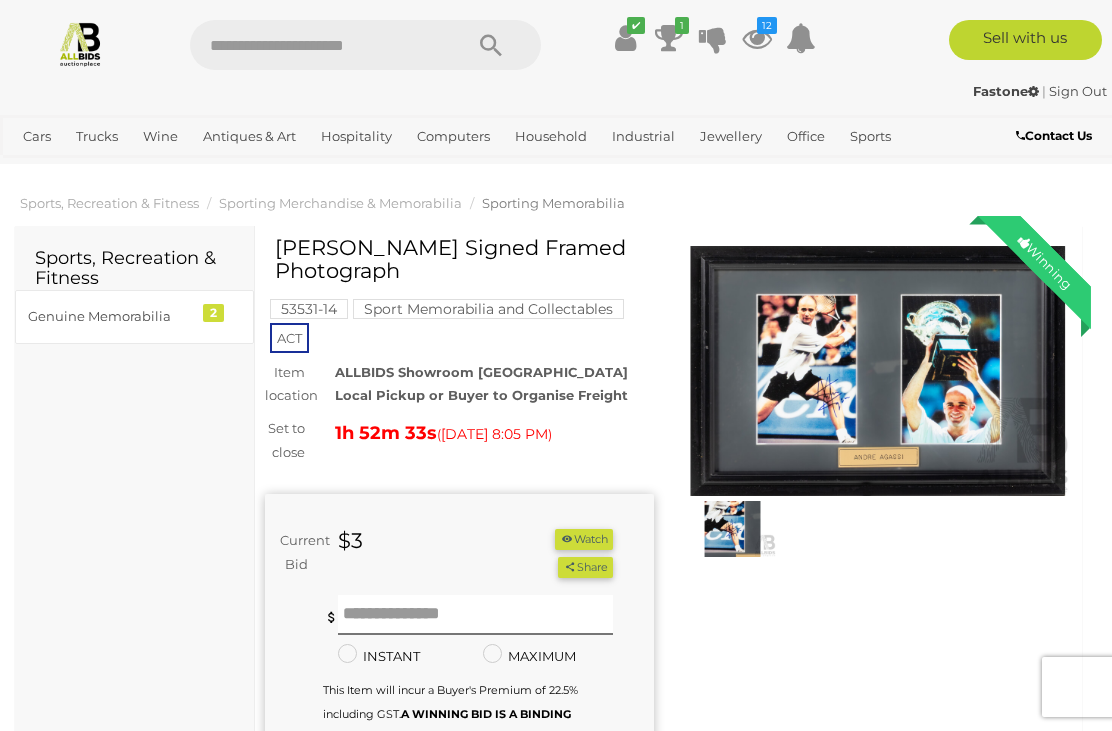 scroll, scrollTop: 0, scrollLeft: 0, axis: both 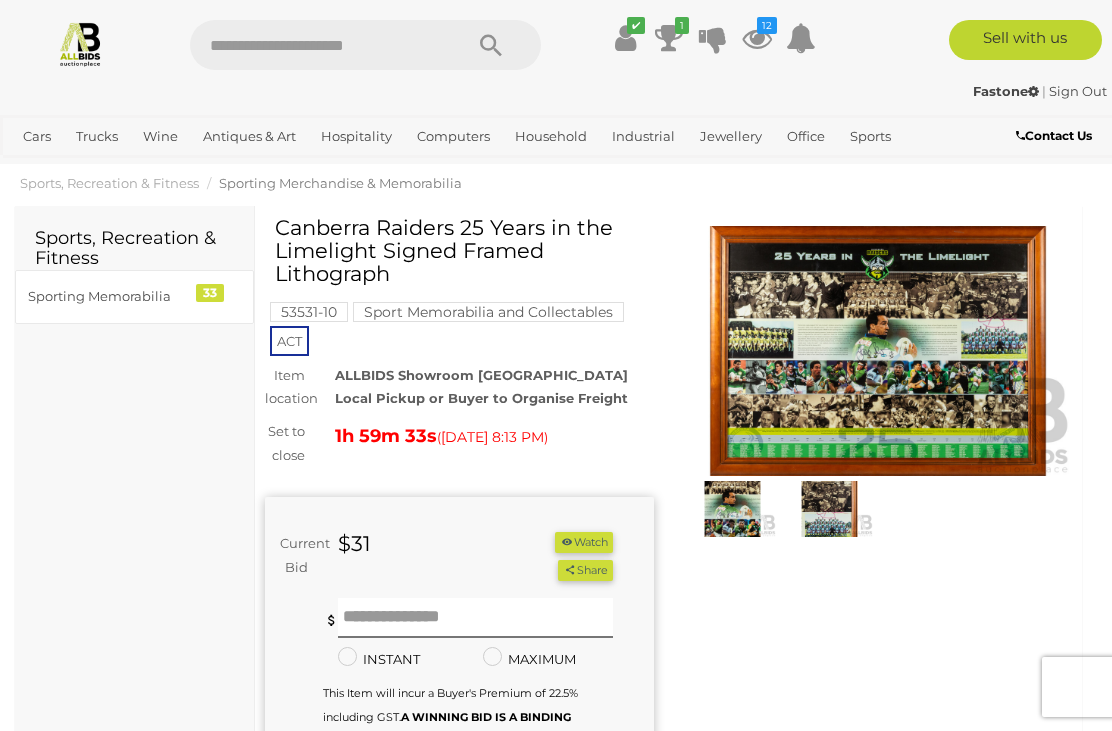 click at bounding box center [829, 509] 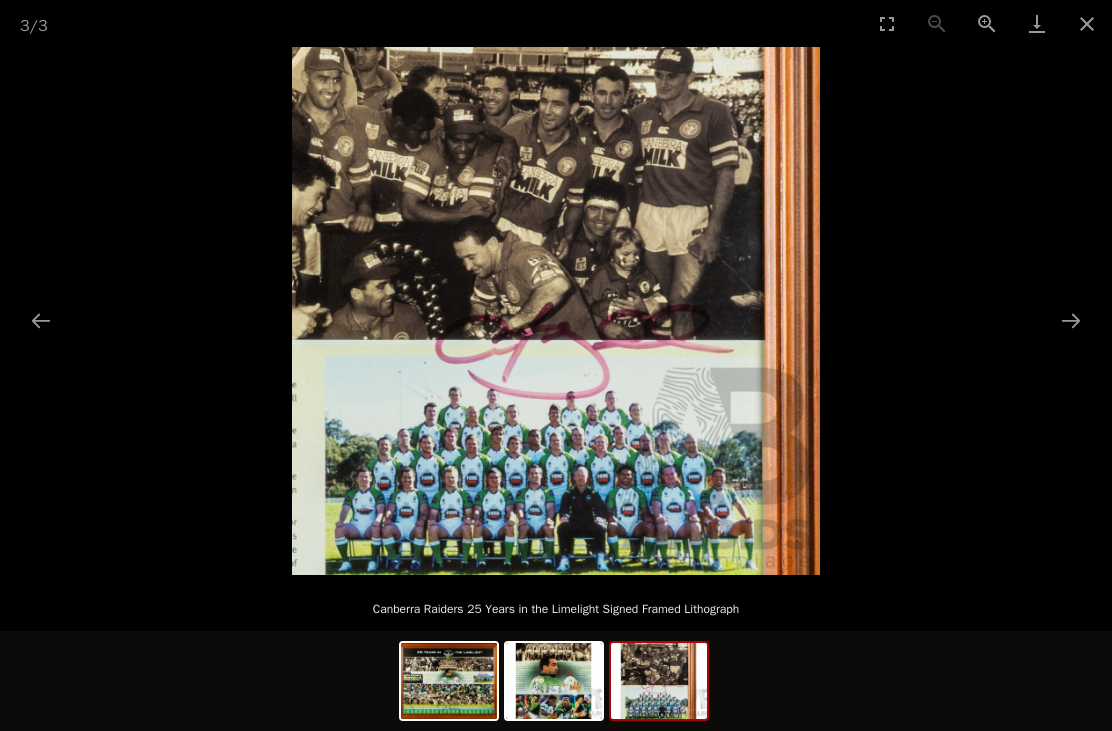 click at bounding box center [556, 311] 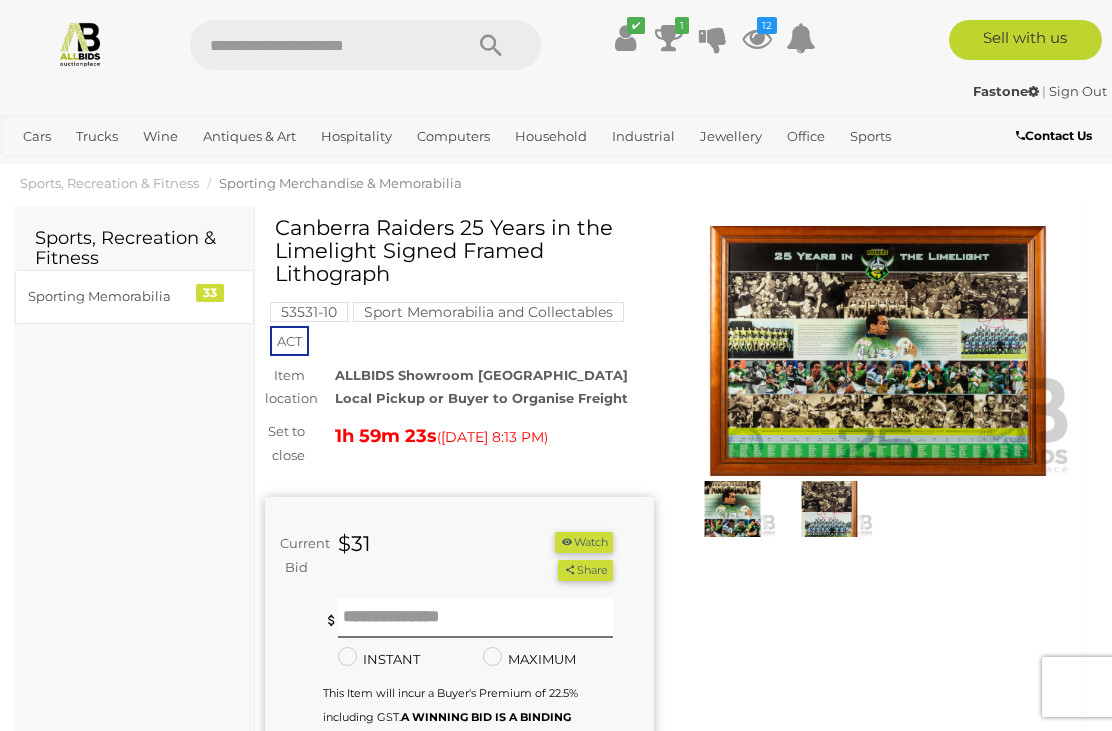 scroll, scrollTop: 0, scrollLeft: 0, axis: both 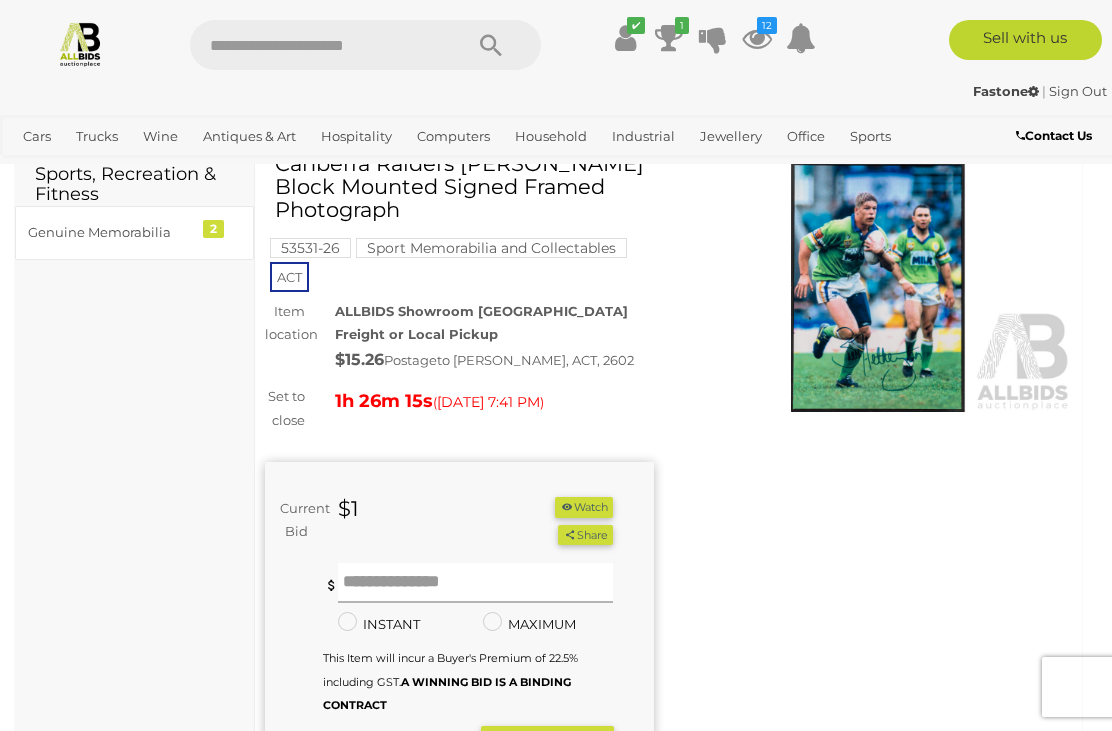 click at bounding box center (475, 583) 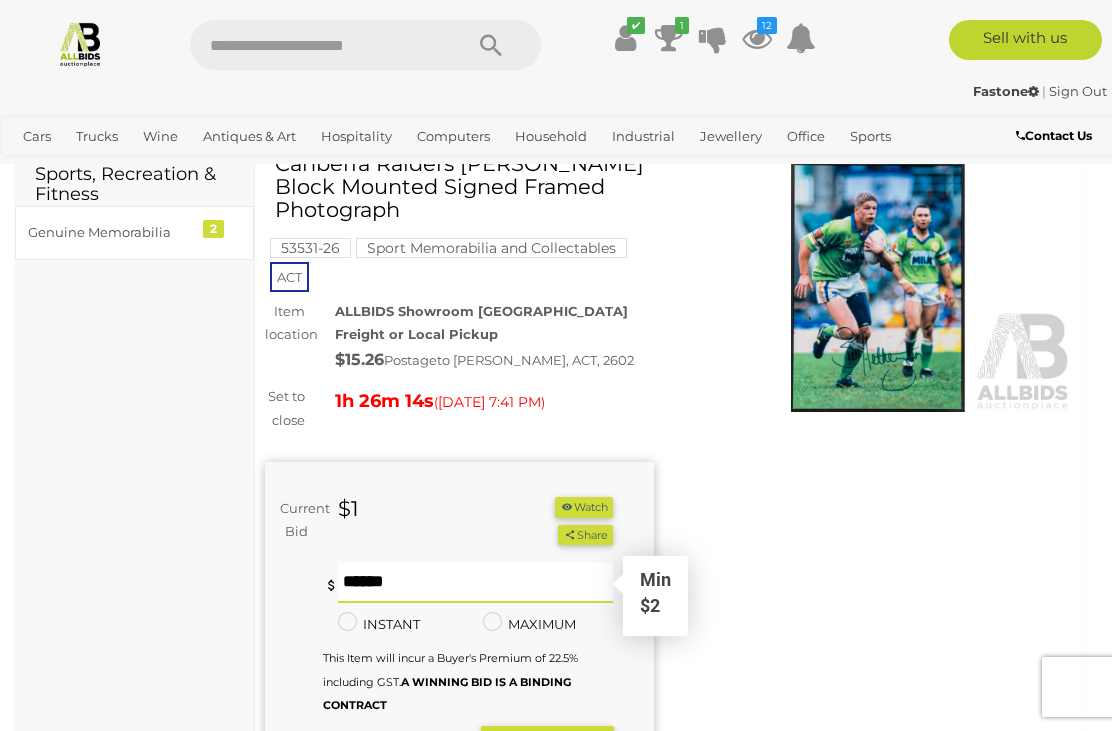 scroll, scrollTop: 97, scrollLeft: 0, axis: vertical 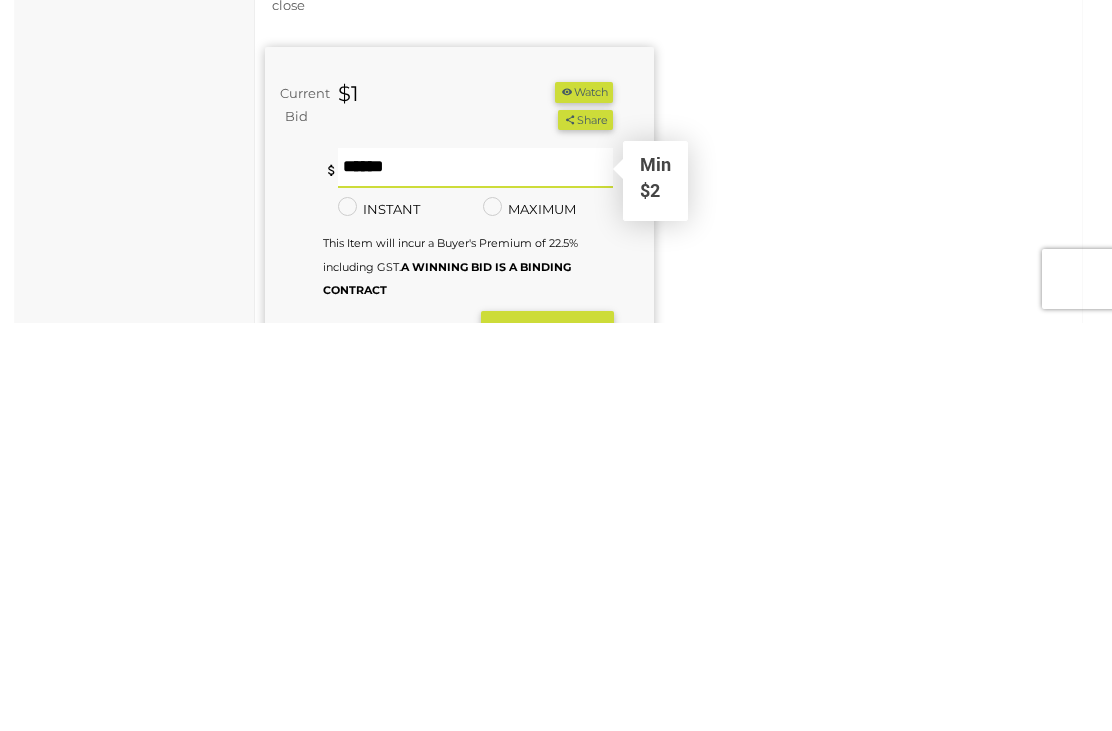 type on "*" 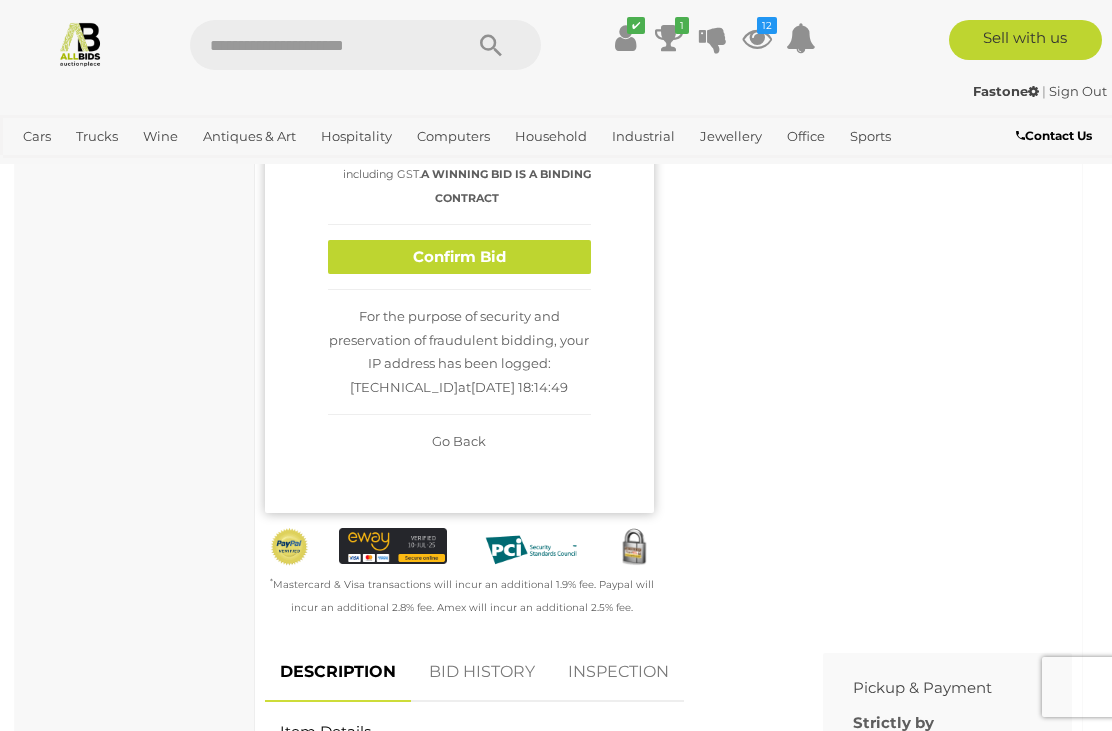 click on "Confirm Bid" at bounding box center [459, 257] 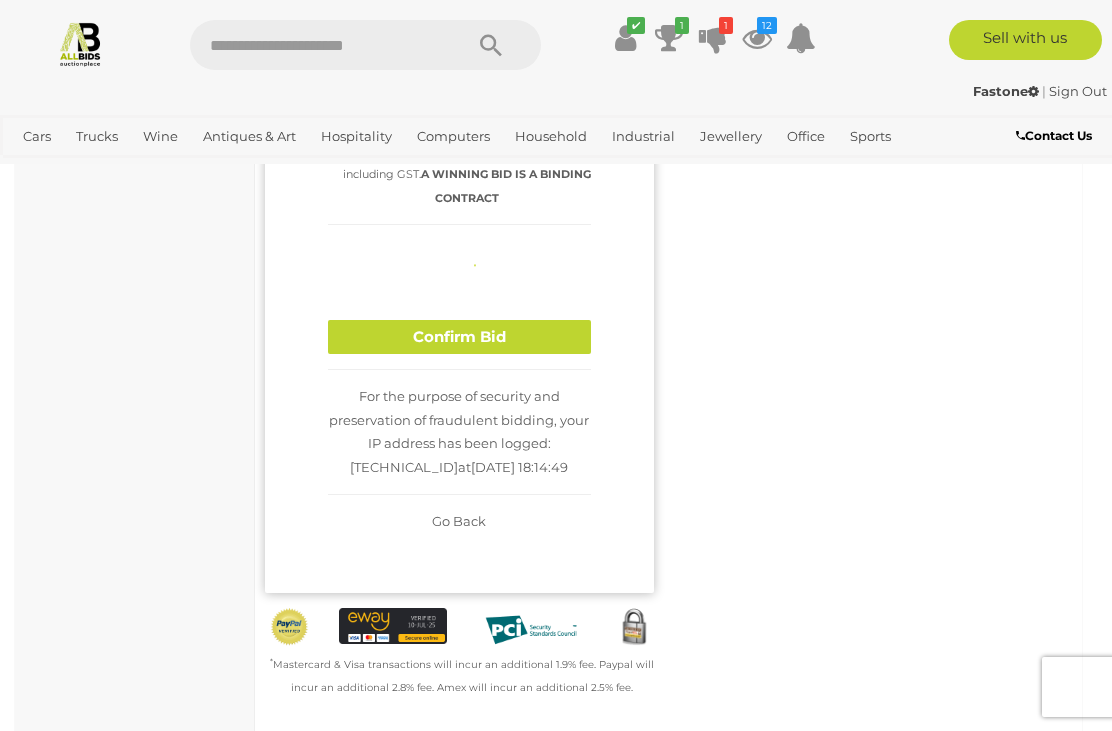 type 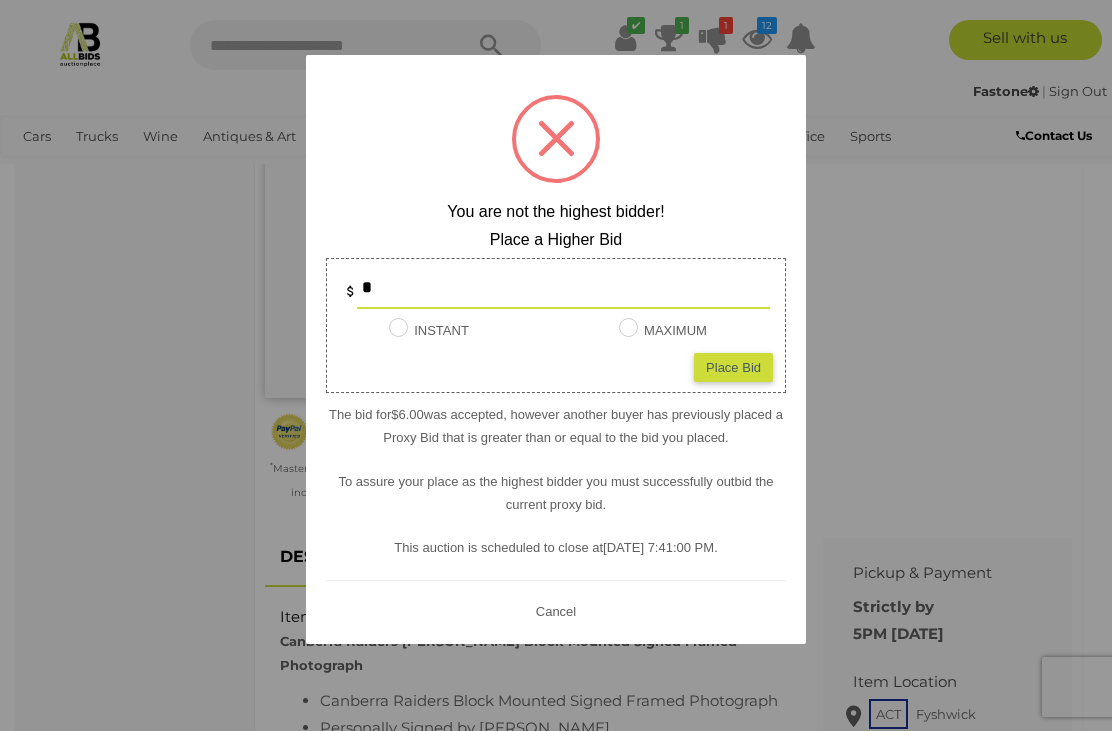 click on "*" at bounding box center (563, 289) 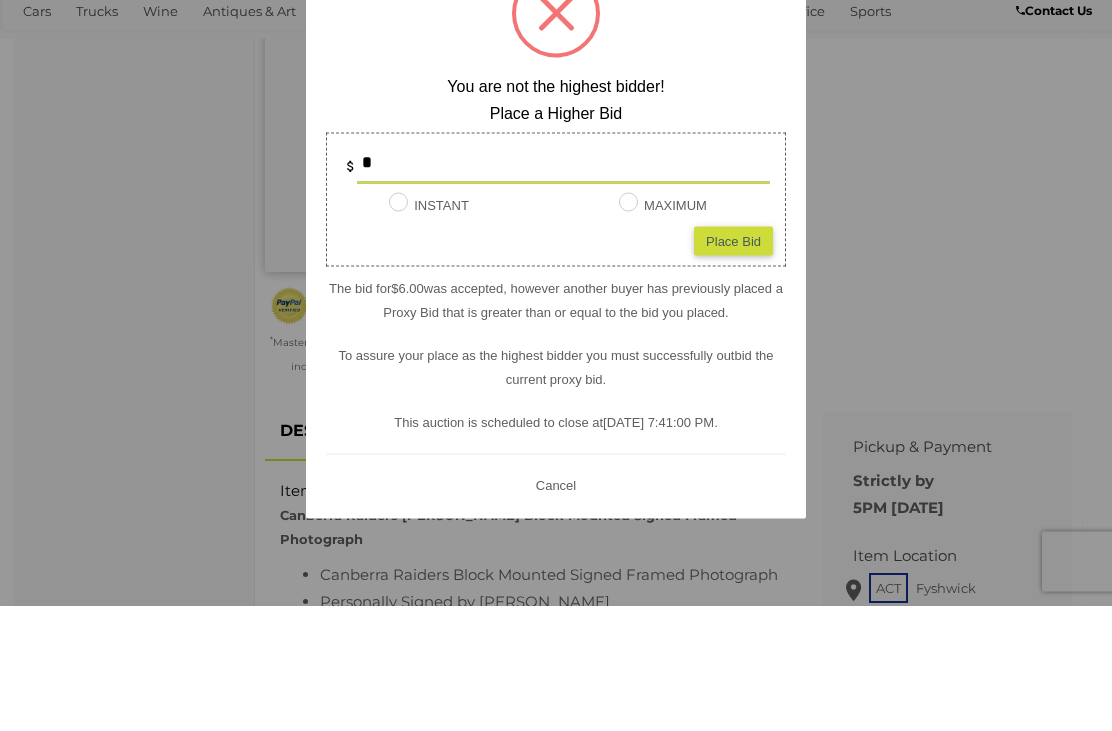 type on "**" 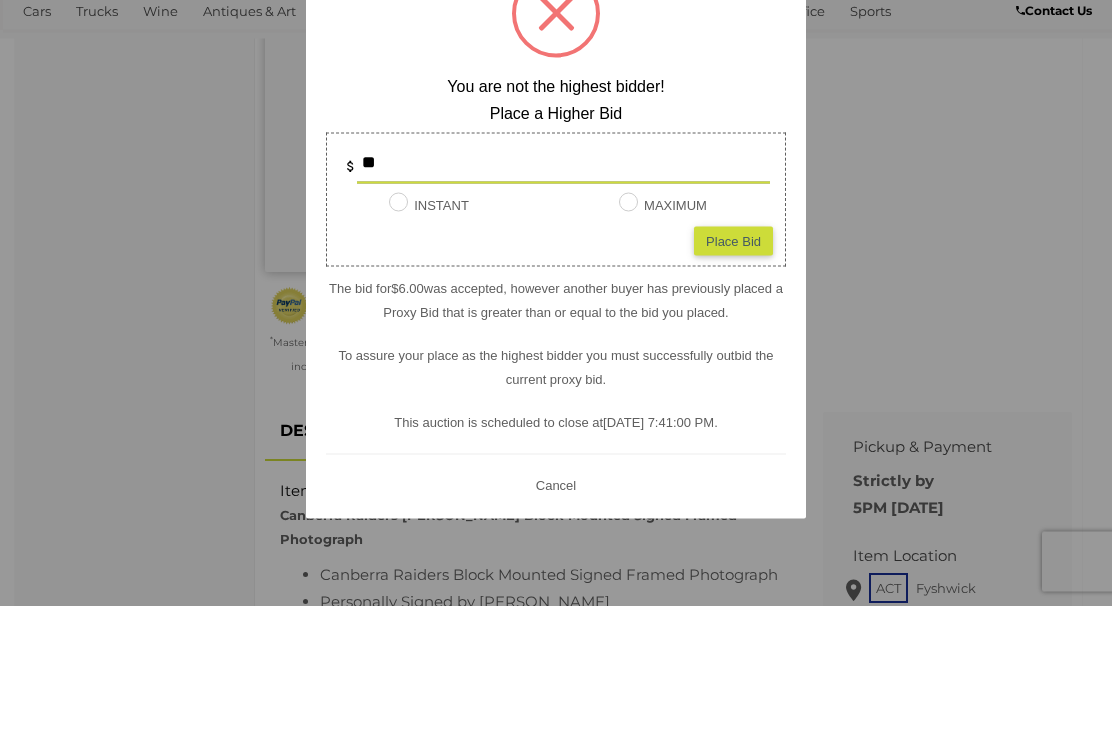 click on "Place Bid" at bounding box center (733, 366) 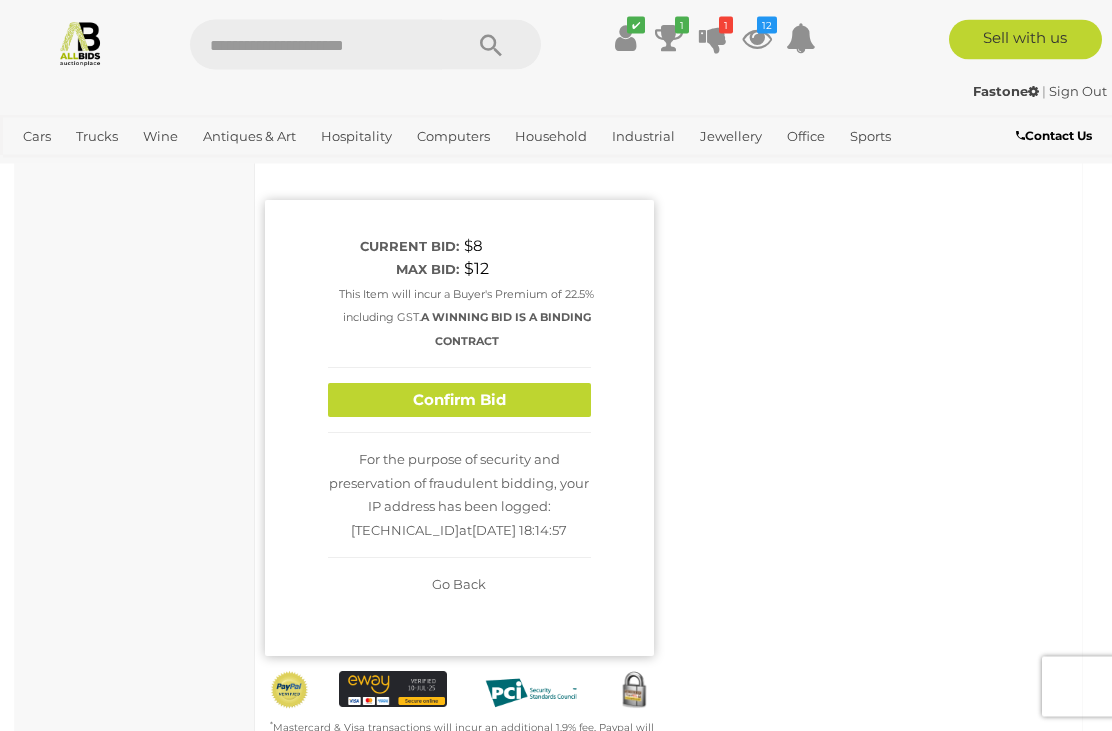 scroll, scrollTop: 362, scrollLeft: 0, axis: vertical 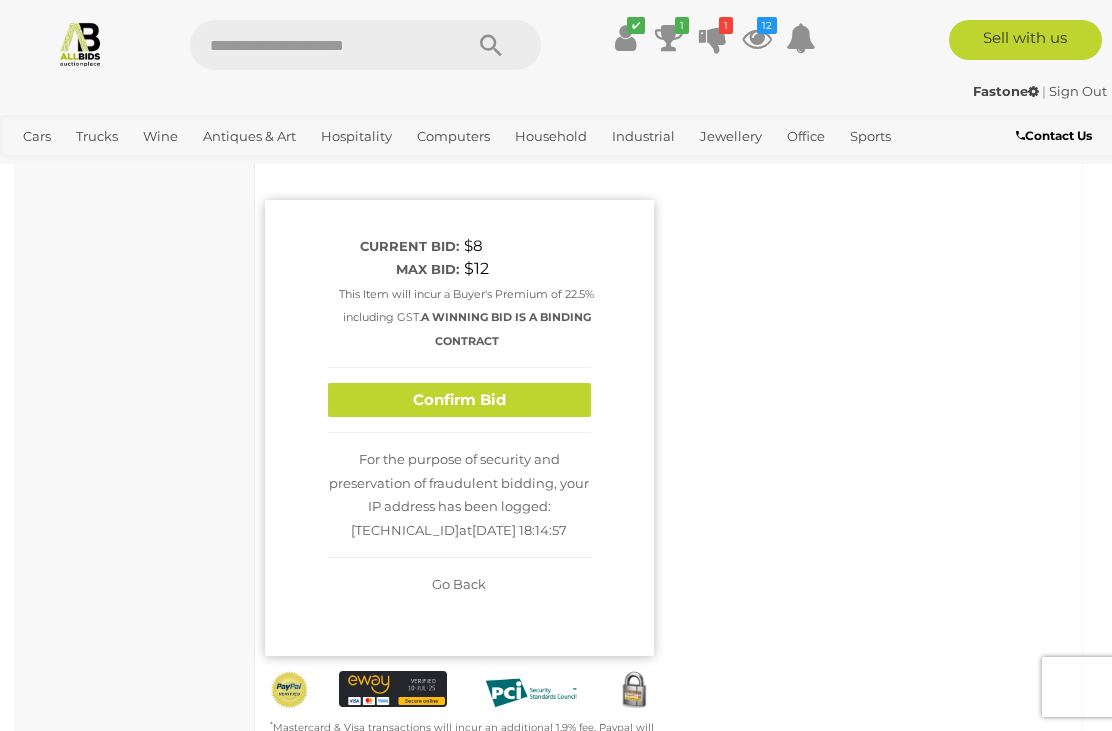 click on "Confirm Bid" at bounding box center (459, 400) 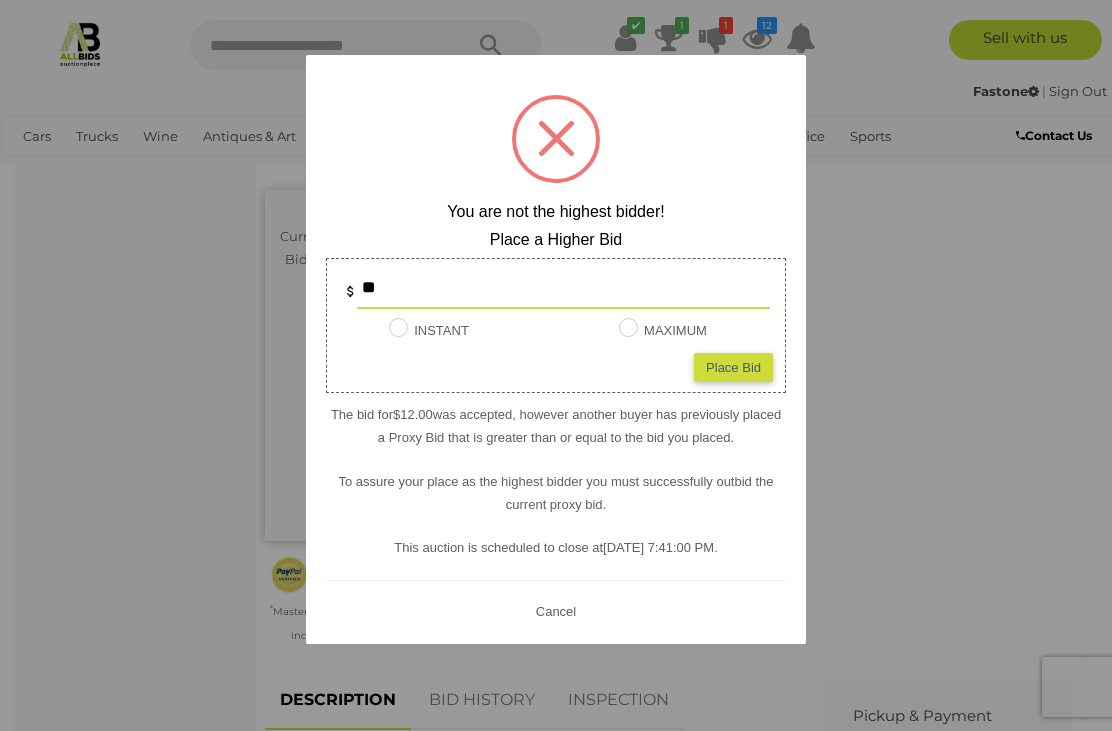 click on "Cancel" at bounding box center (556, 610) 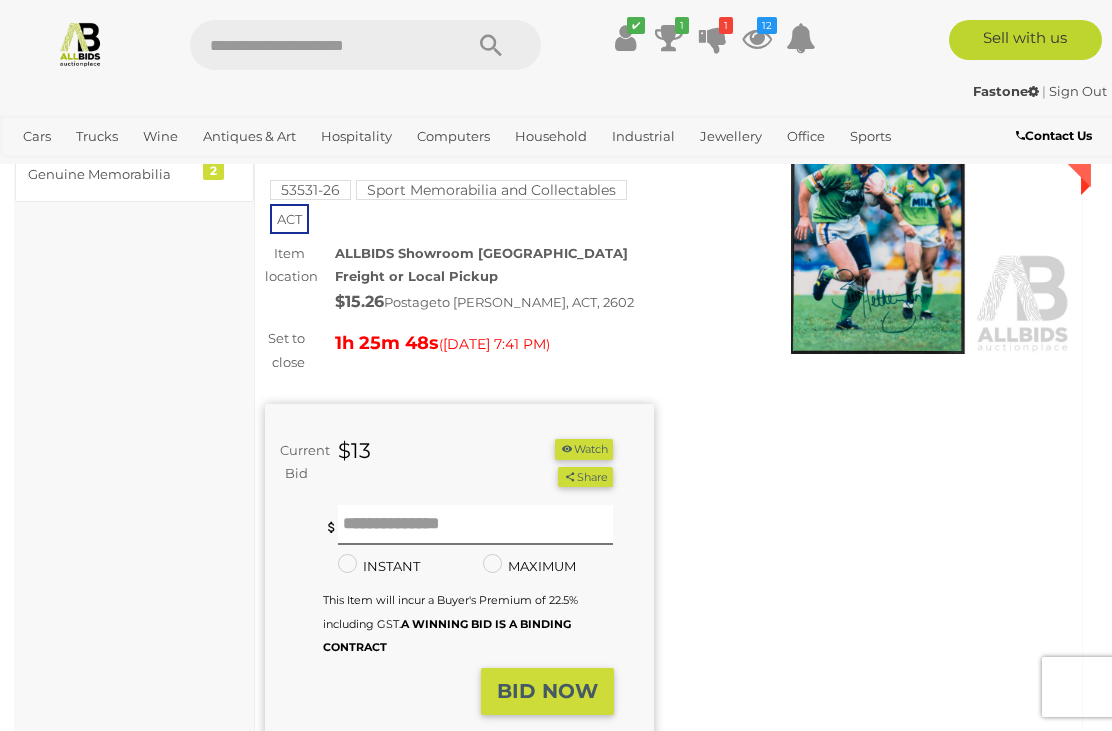 scroll, scrollTop: 0, scrollLeft: 0, axis: both 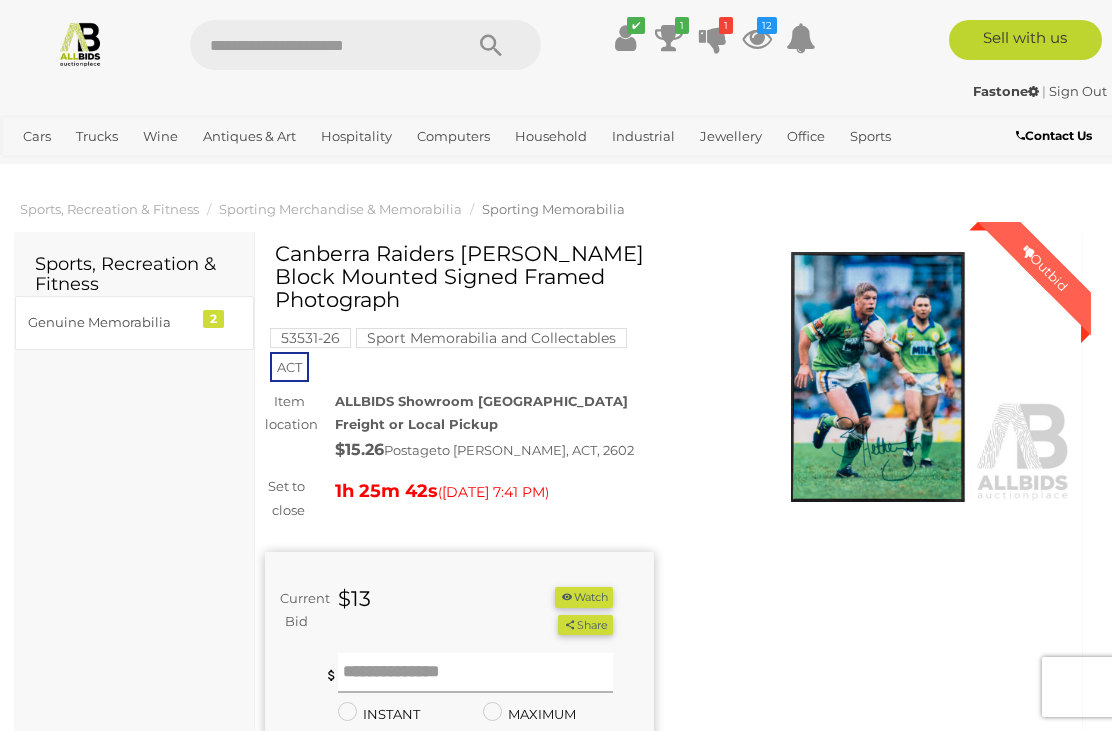 click at bounding box center [475, 673] 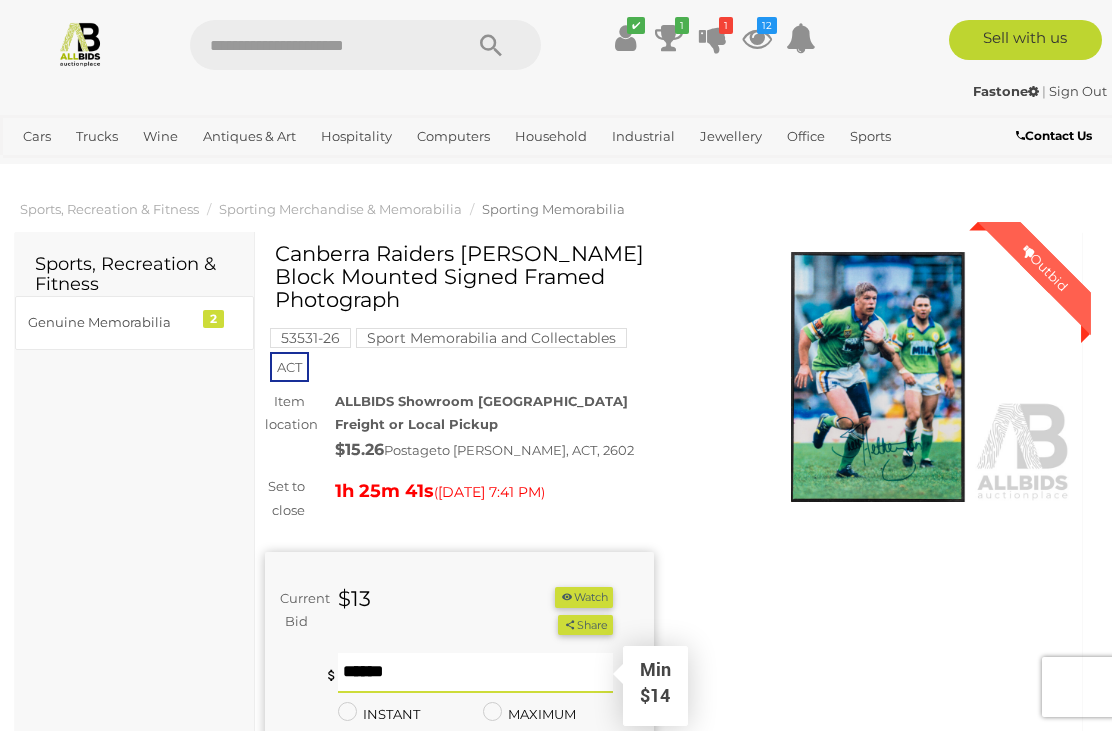 scroll, scrollTop: 97, scrollLeft: 0, axis: vertical 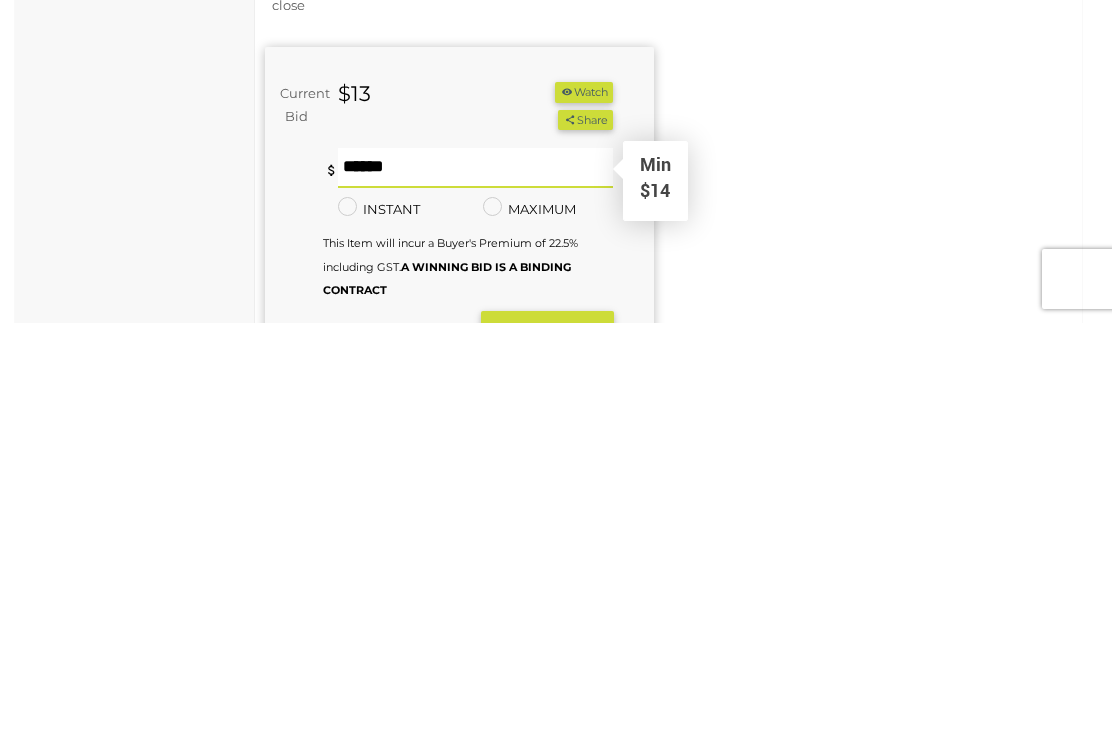 type on "**" 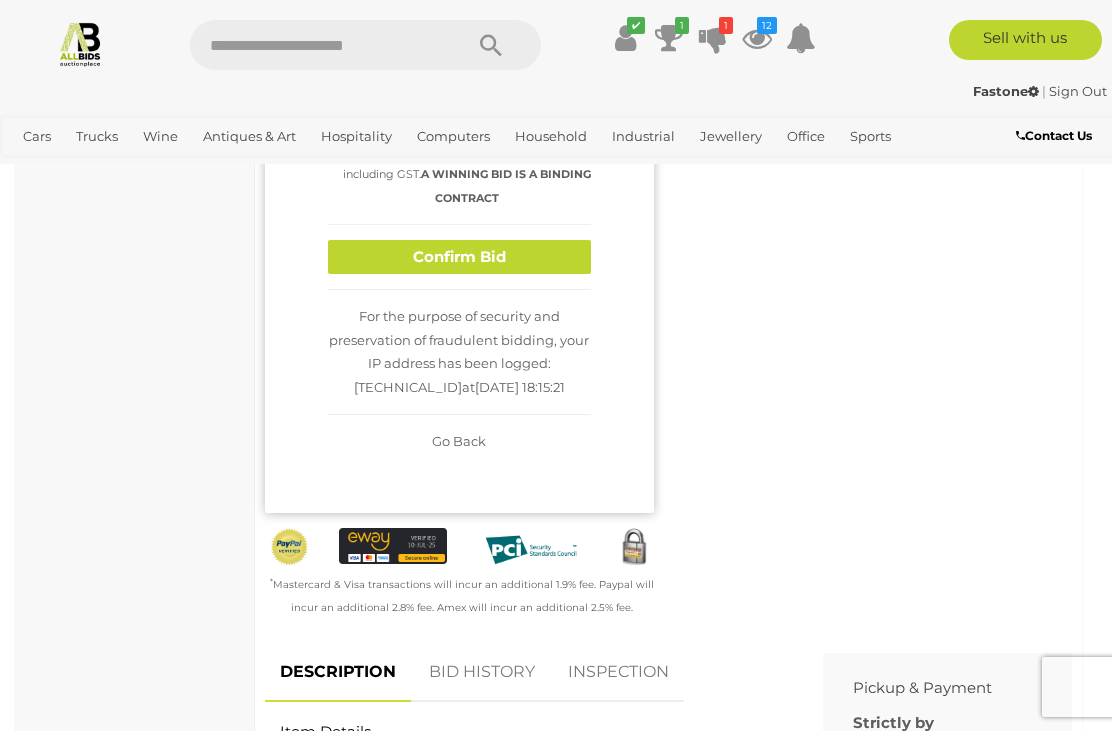 click on "Confirm Bid" at bounding box center (459, 257) 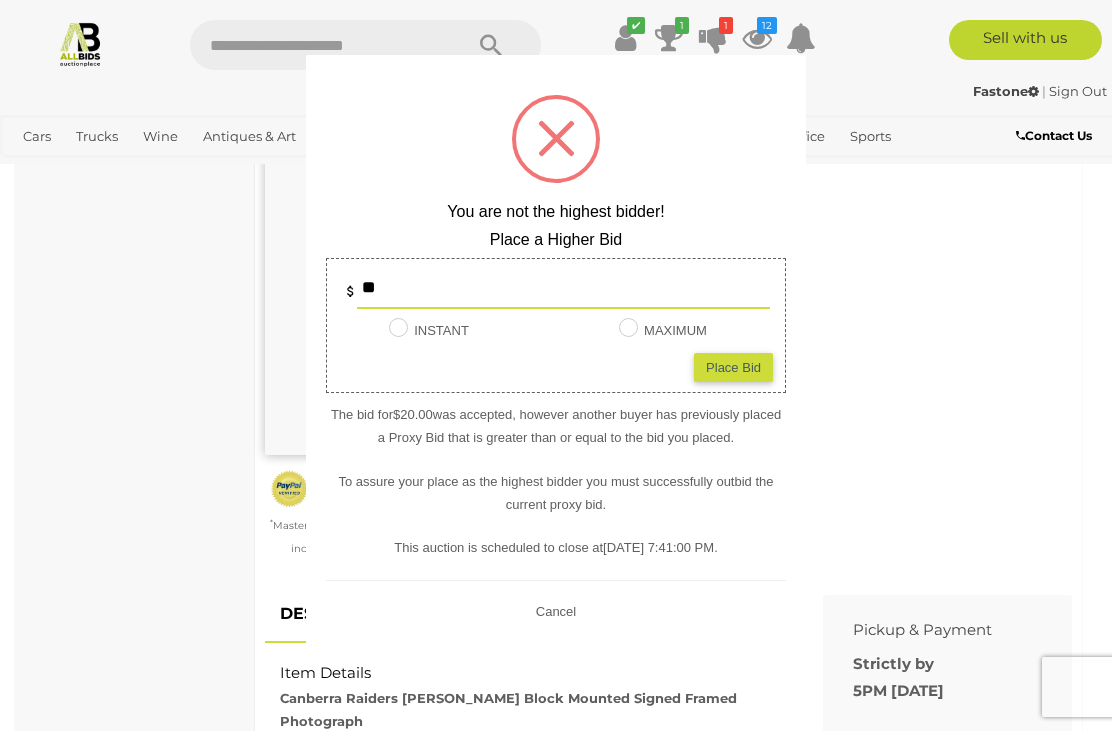 type 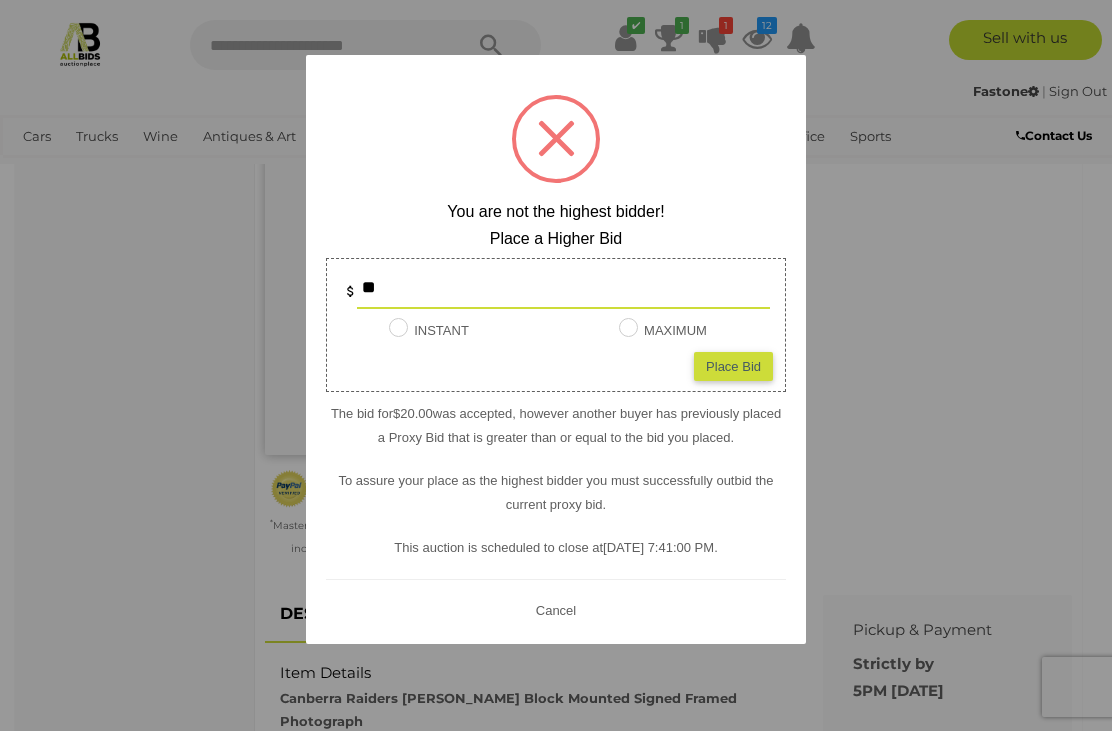 click on "Cancel" at bounding box center [556, 610] 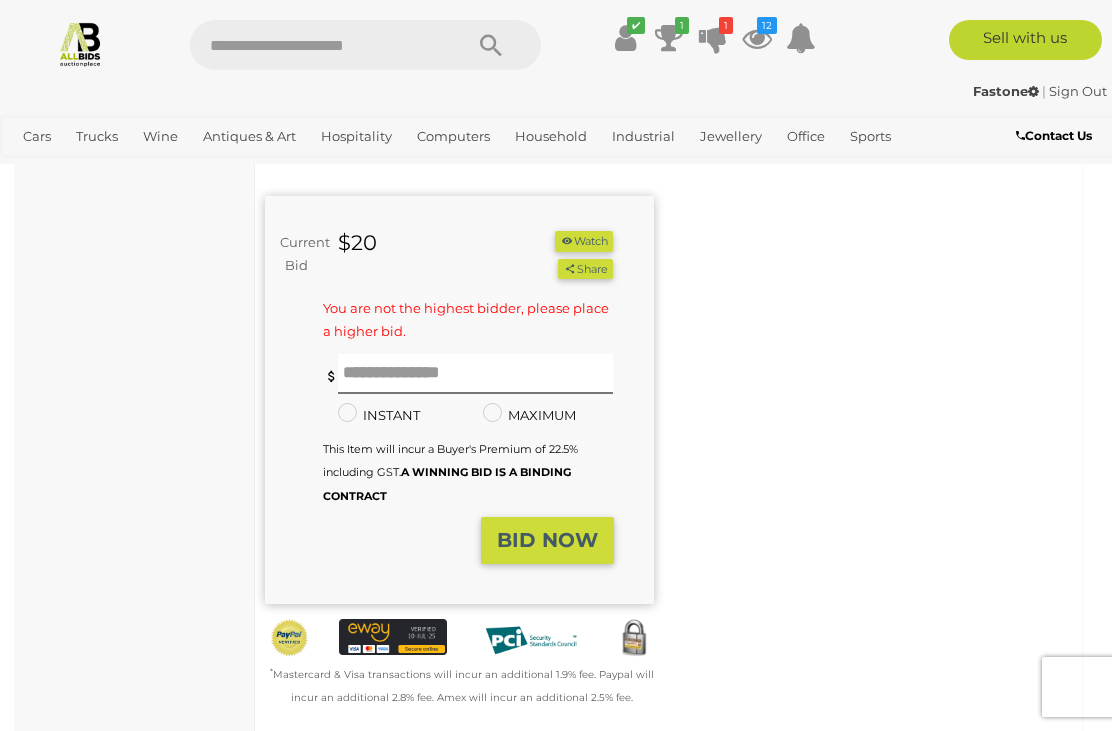 scroll, scrollTop: 328, scrollLeft: 0, axis: vertical 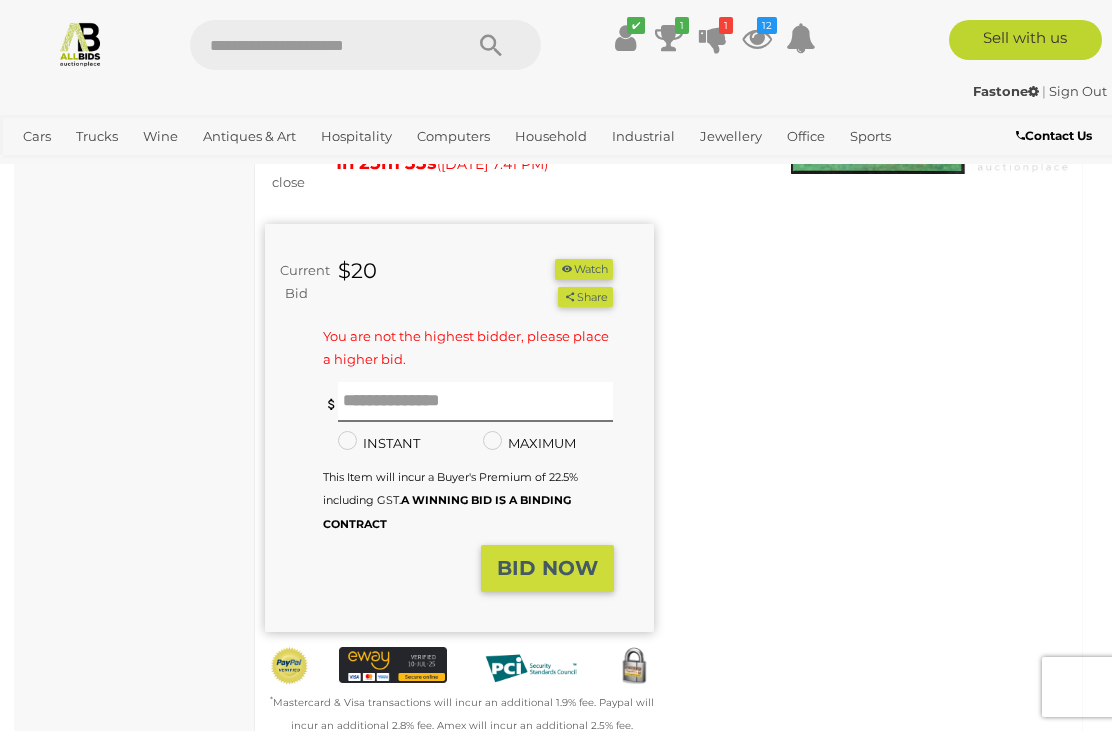 click on "Watch" at bounding box center [584, 269] 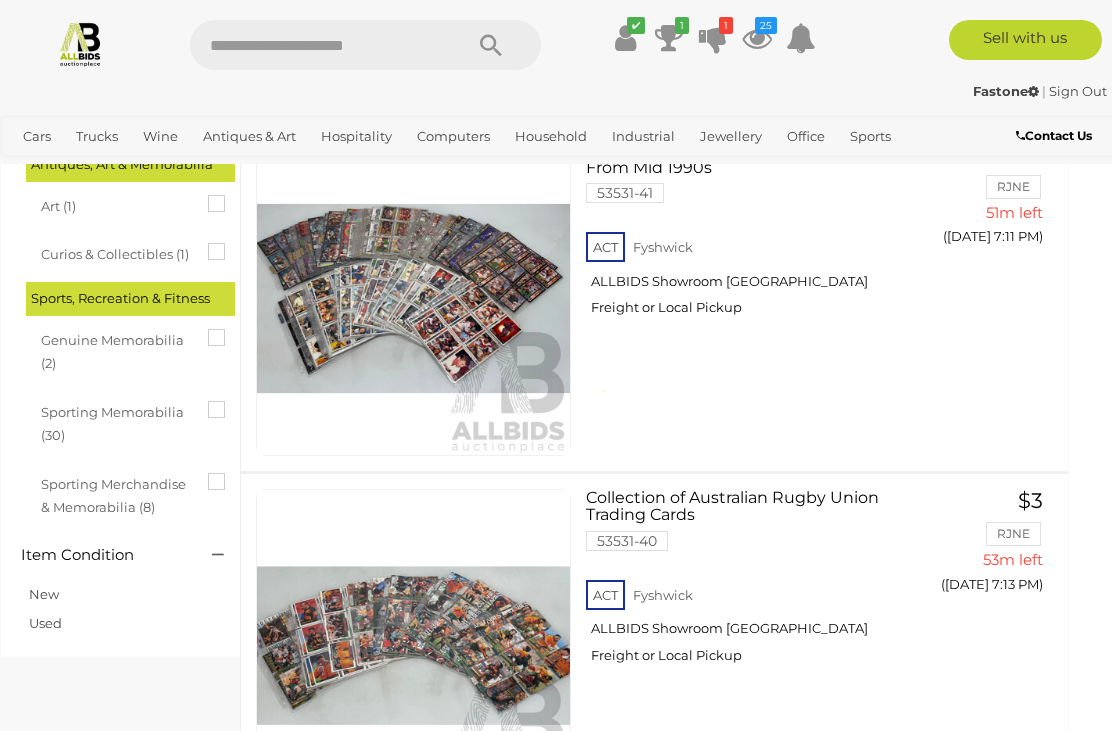 scroll, scrollTop: 0, scrollLeft: 14, axis: horizontal 